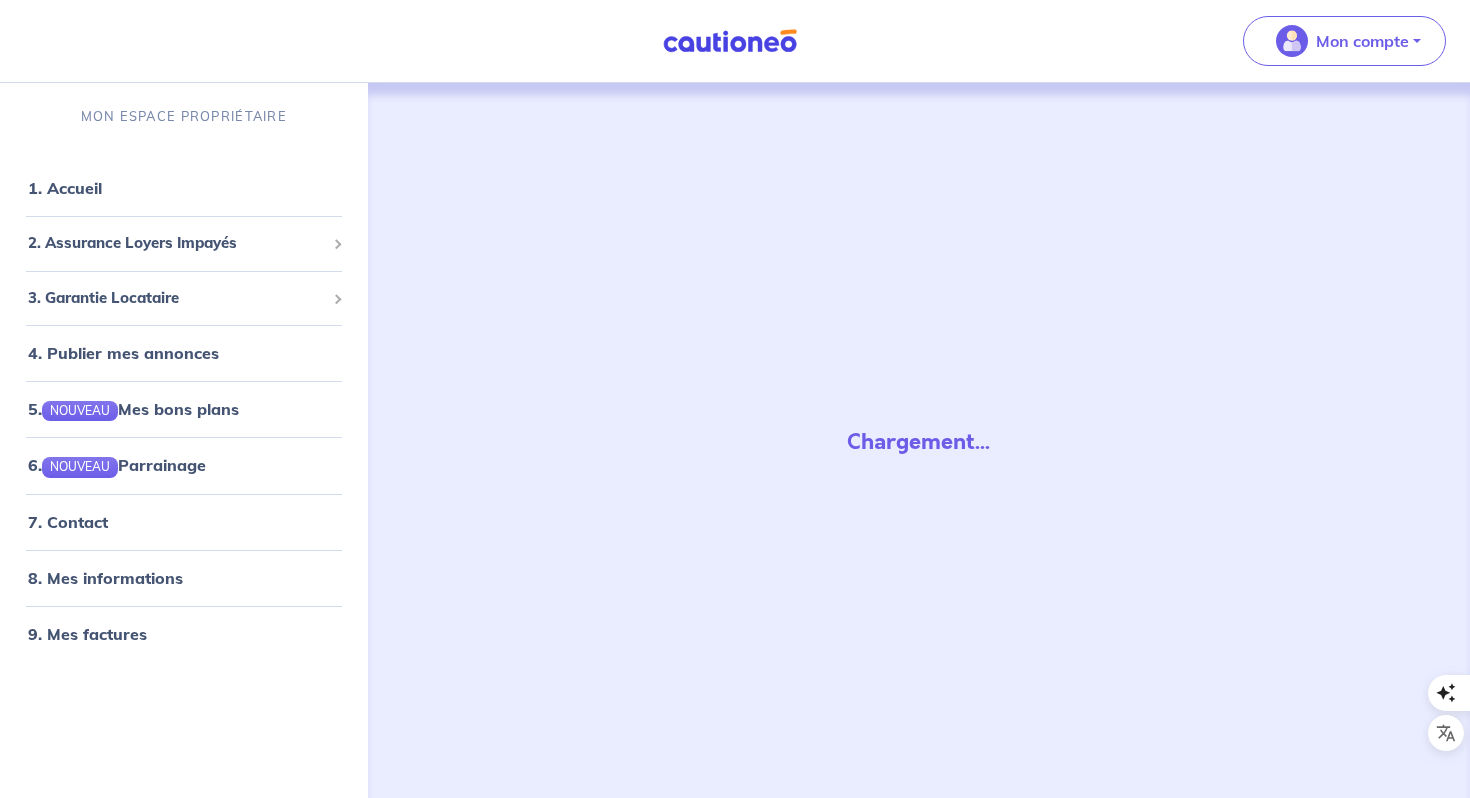 scroll, scrollTop: 0, scrollLeft: 0, axis: both 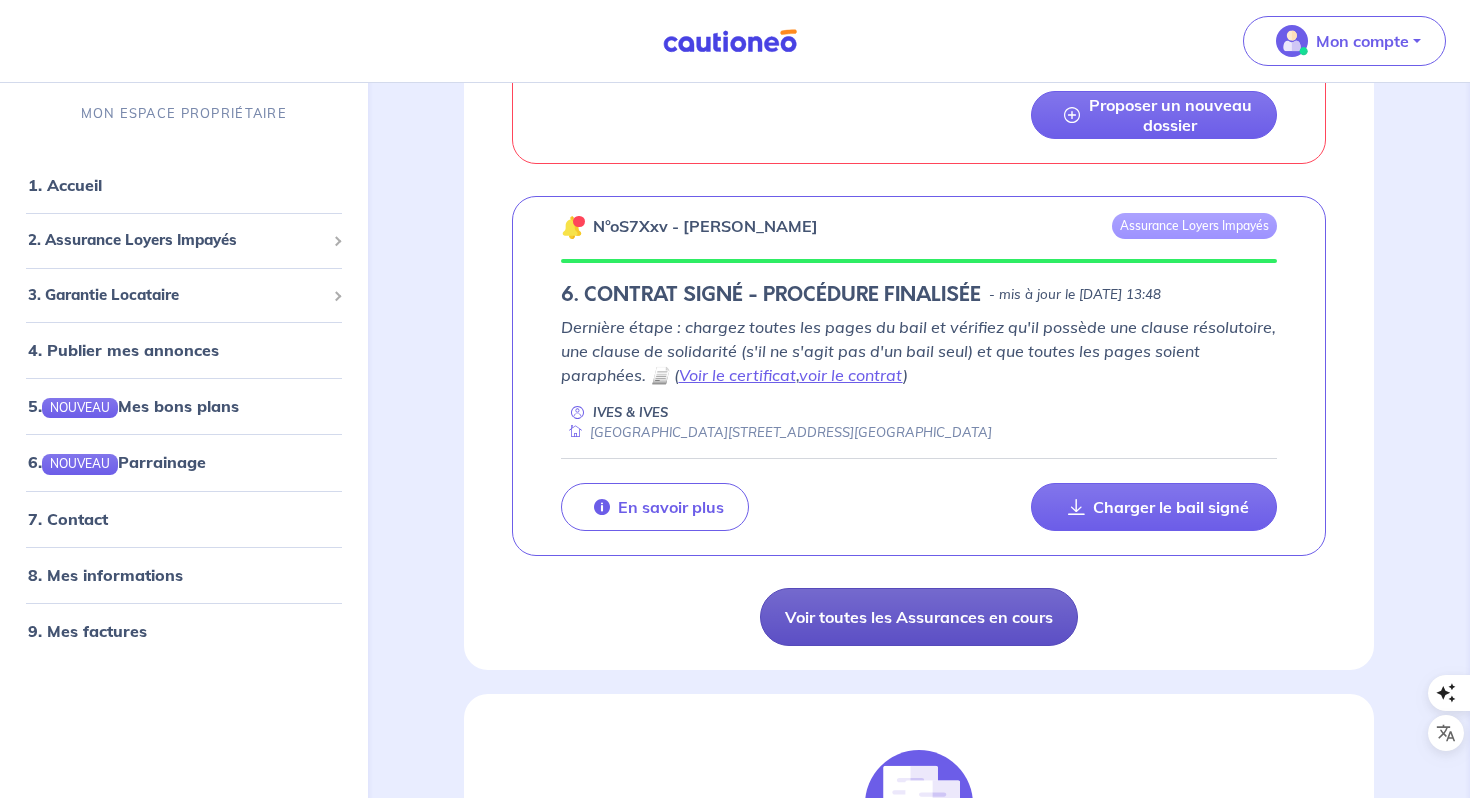 click on "Voir toutes les Assurances en cours" at bounding box center [919, 617] 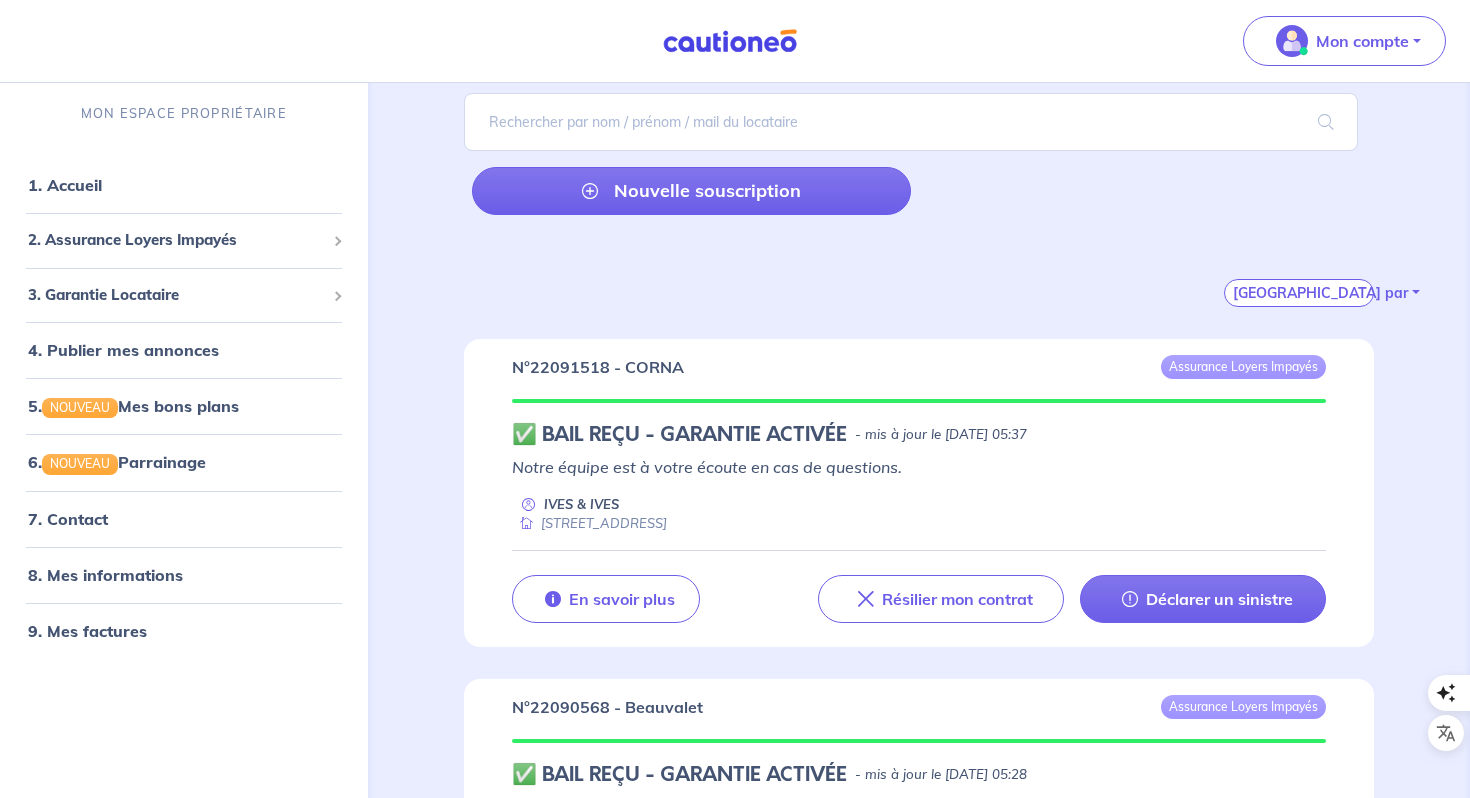 scroll, scrollTop: 0, scrollLeft: 0, axis: both 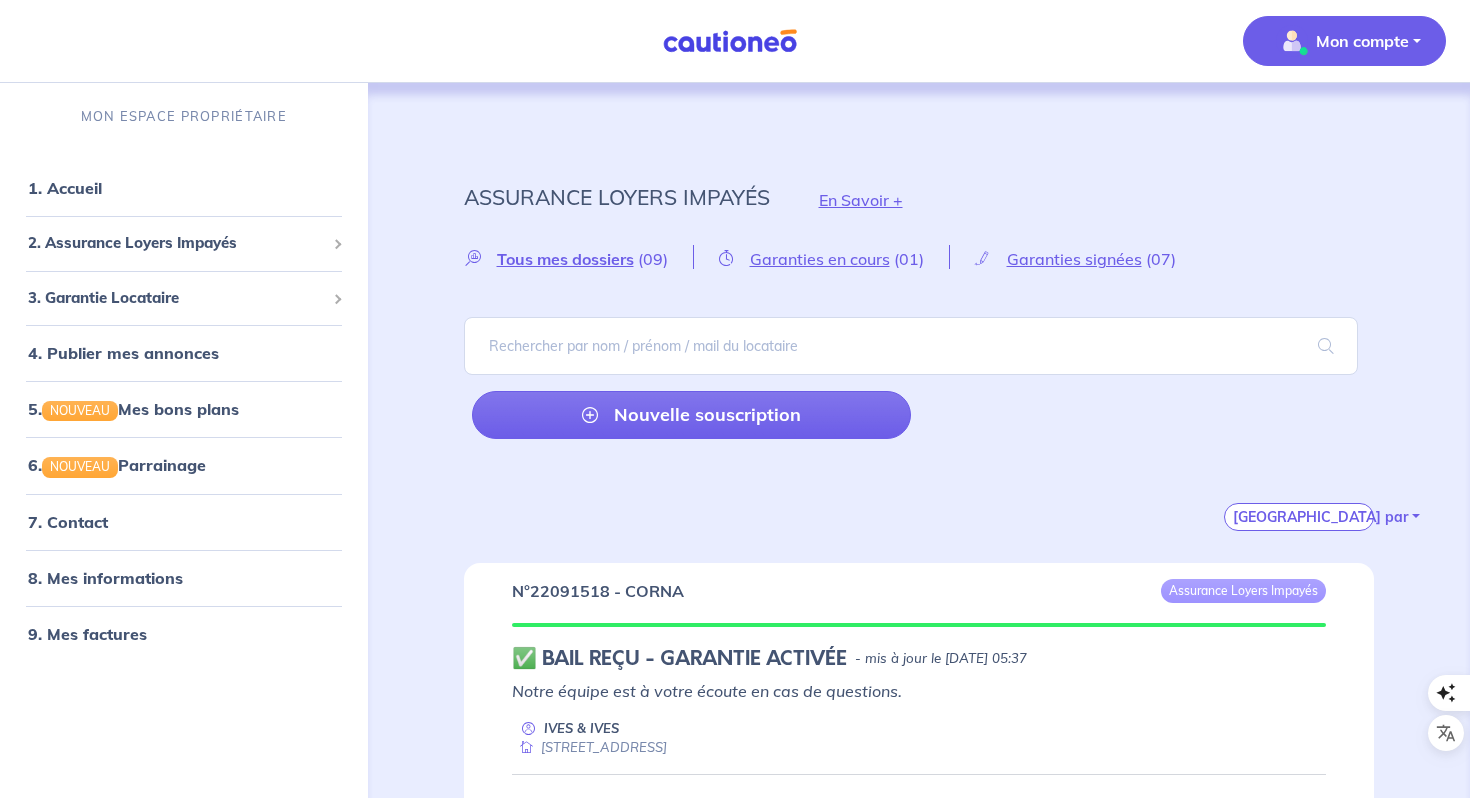click on "Mon compte" at bounding box center (1362, 41) 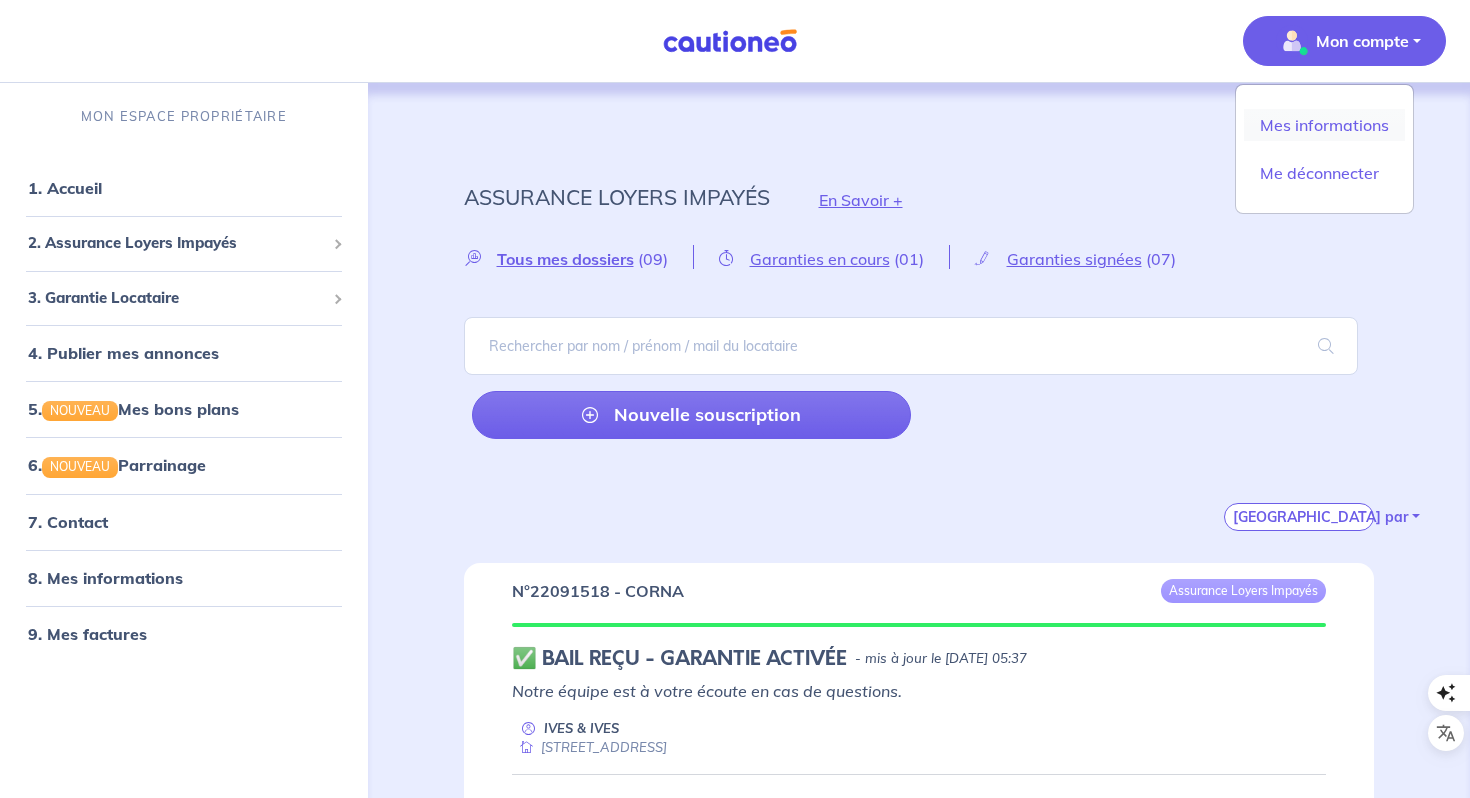 click on "Mes informations" at bounding box center (1324, 125) 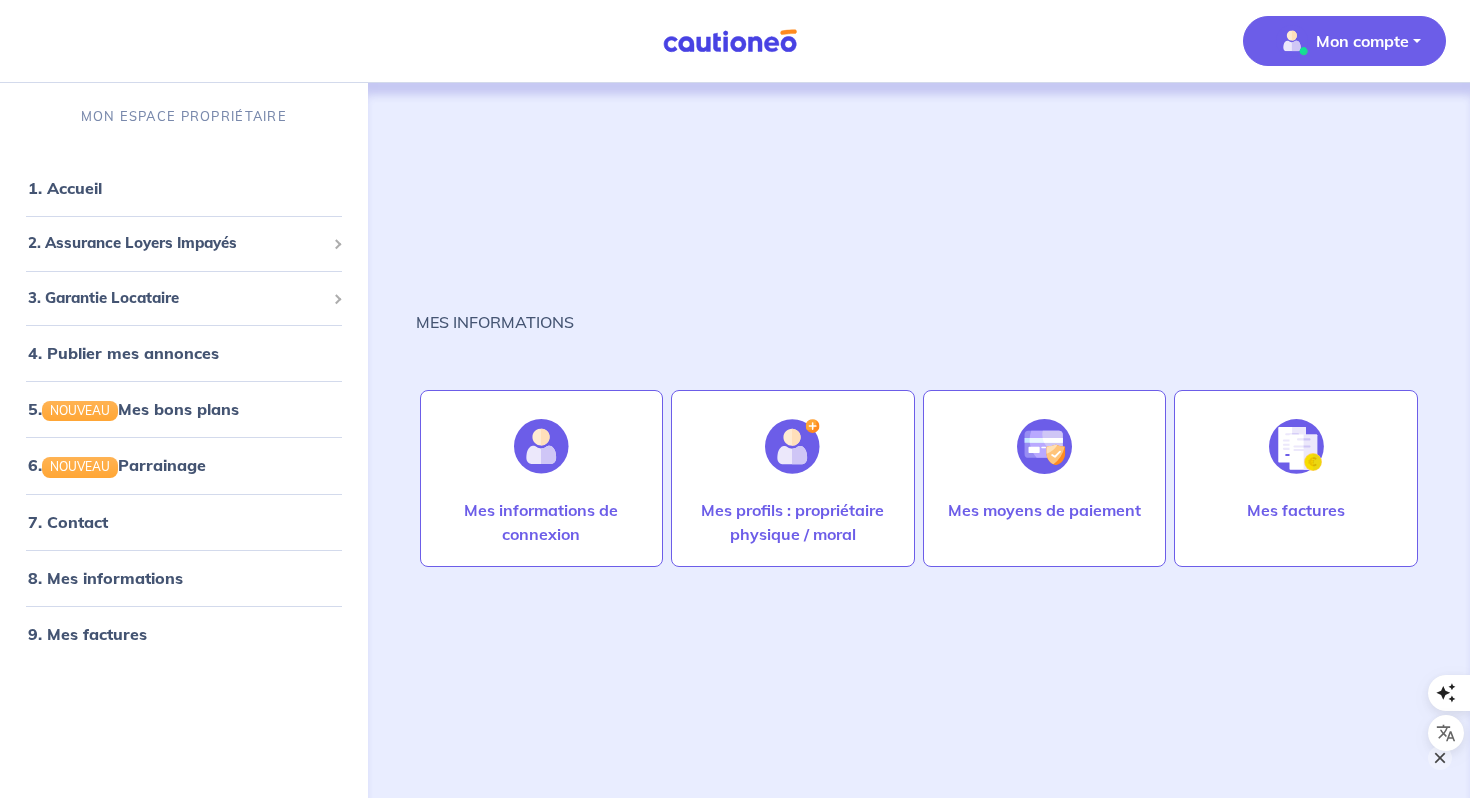 click on "×" at bounding box center [1440, 758] 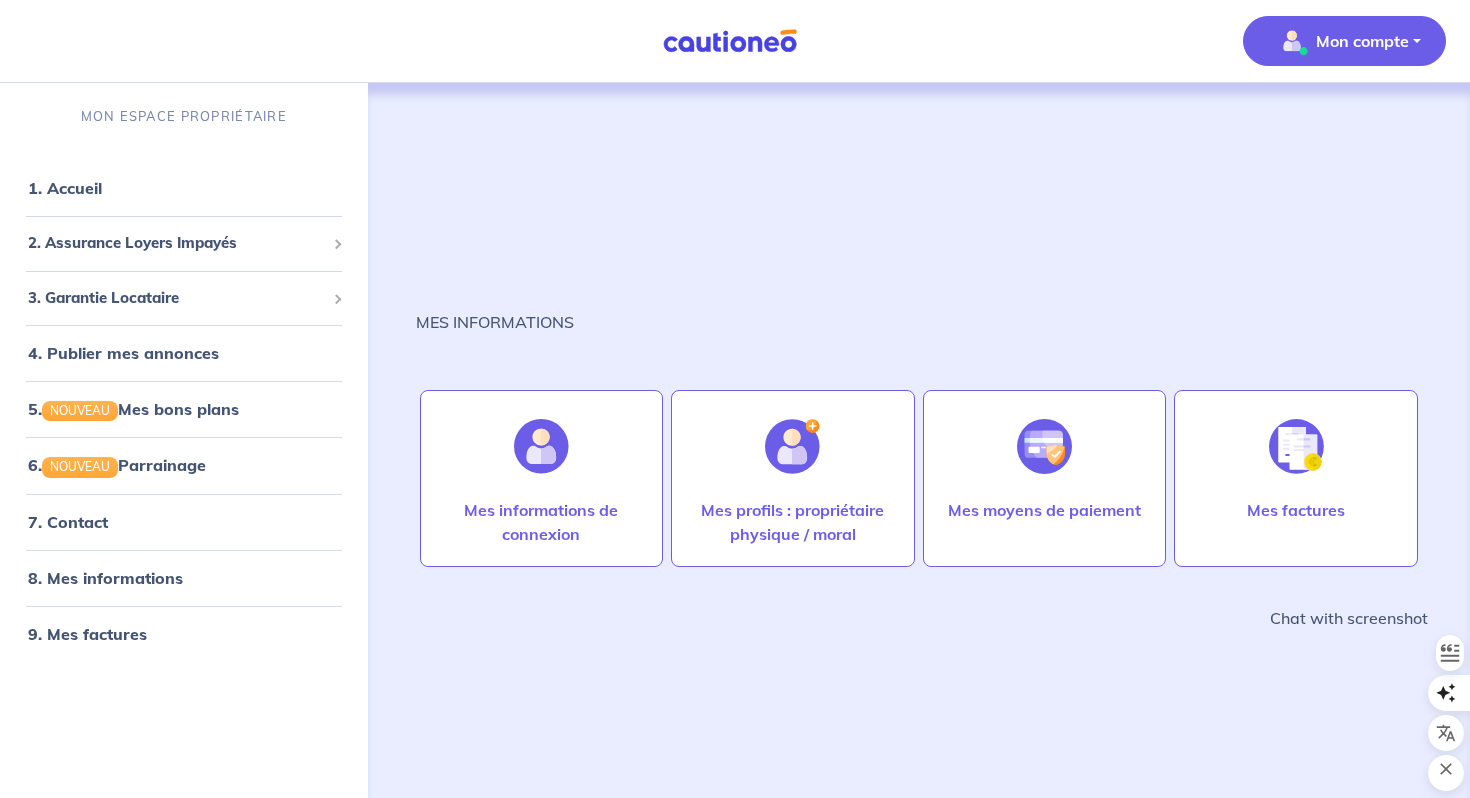click 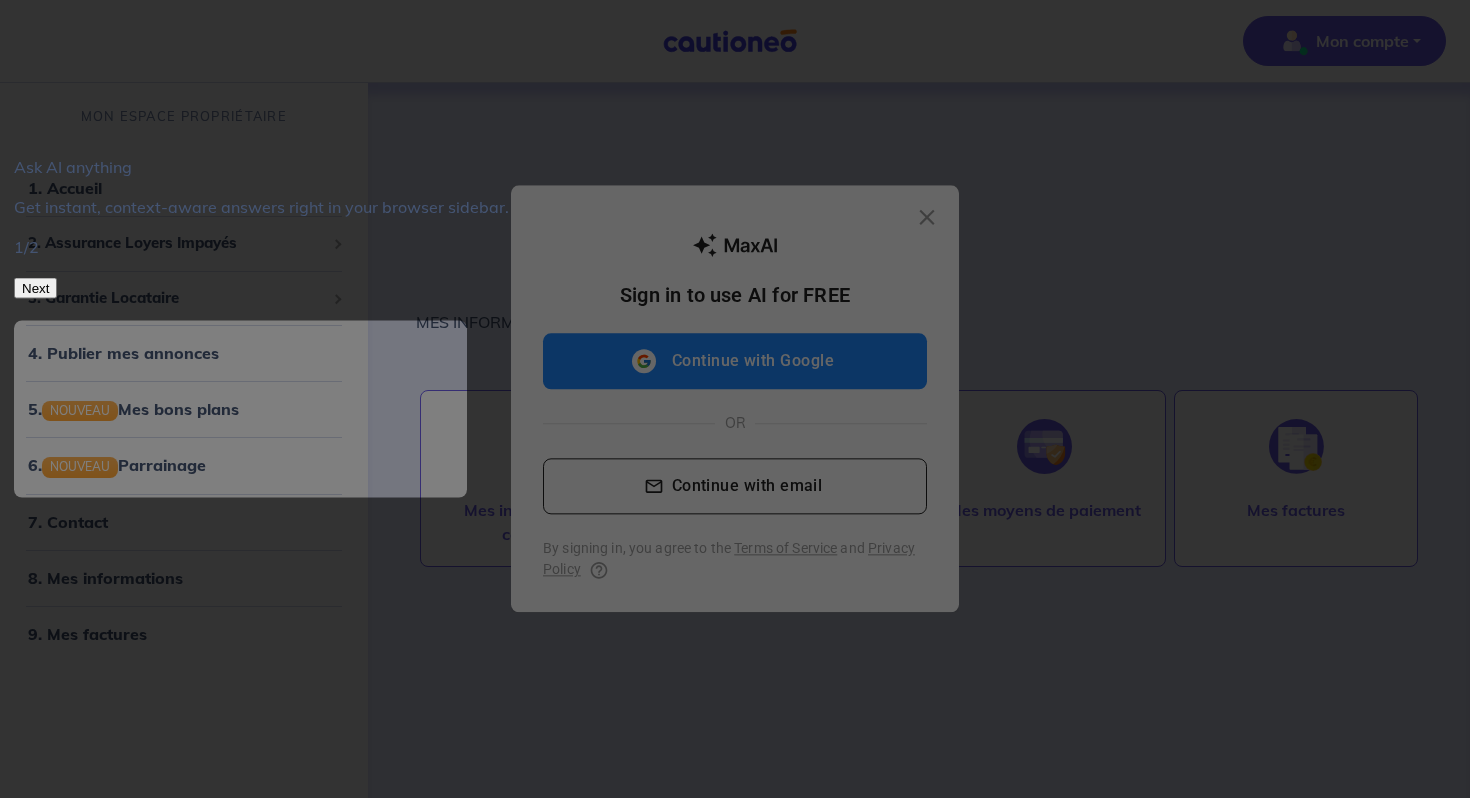 click on "Continue with email" at bounding box center (735, 486) 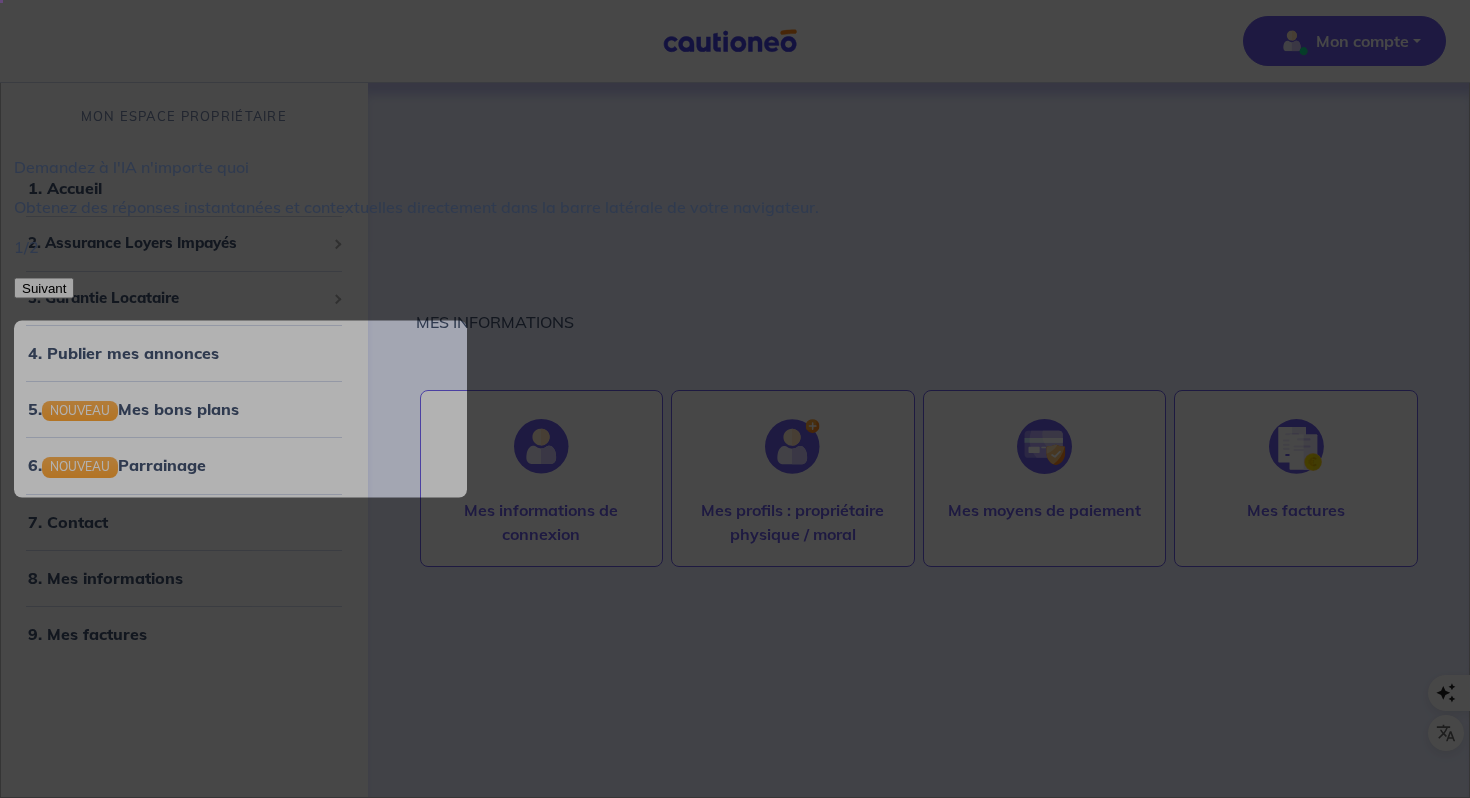 click at bounding box center [735, 399] 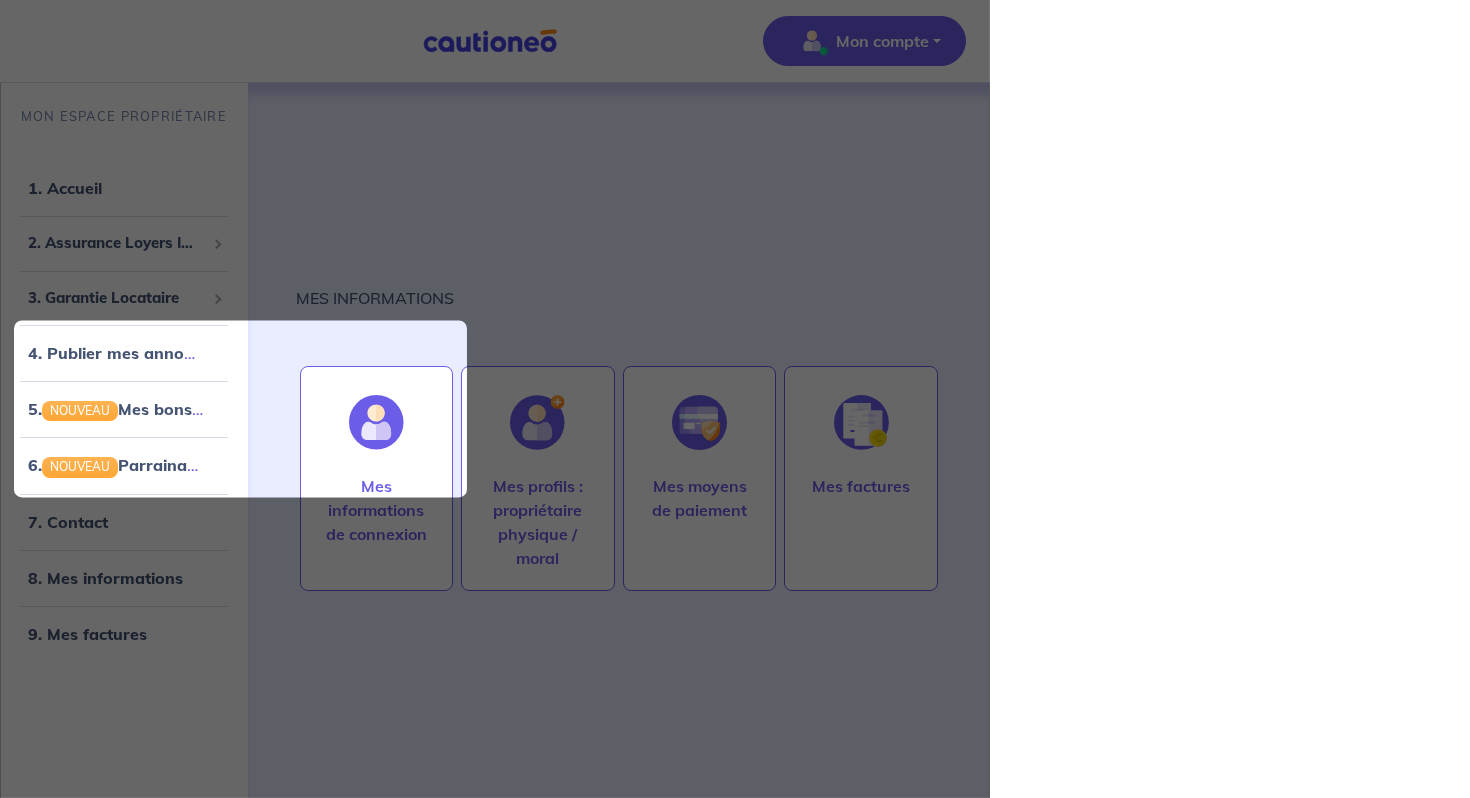 click 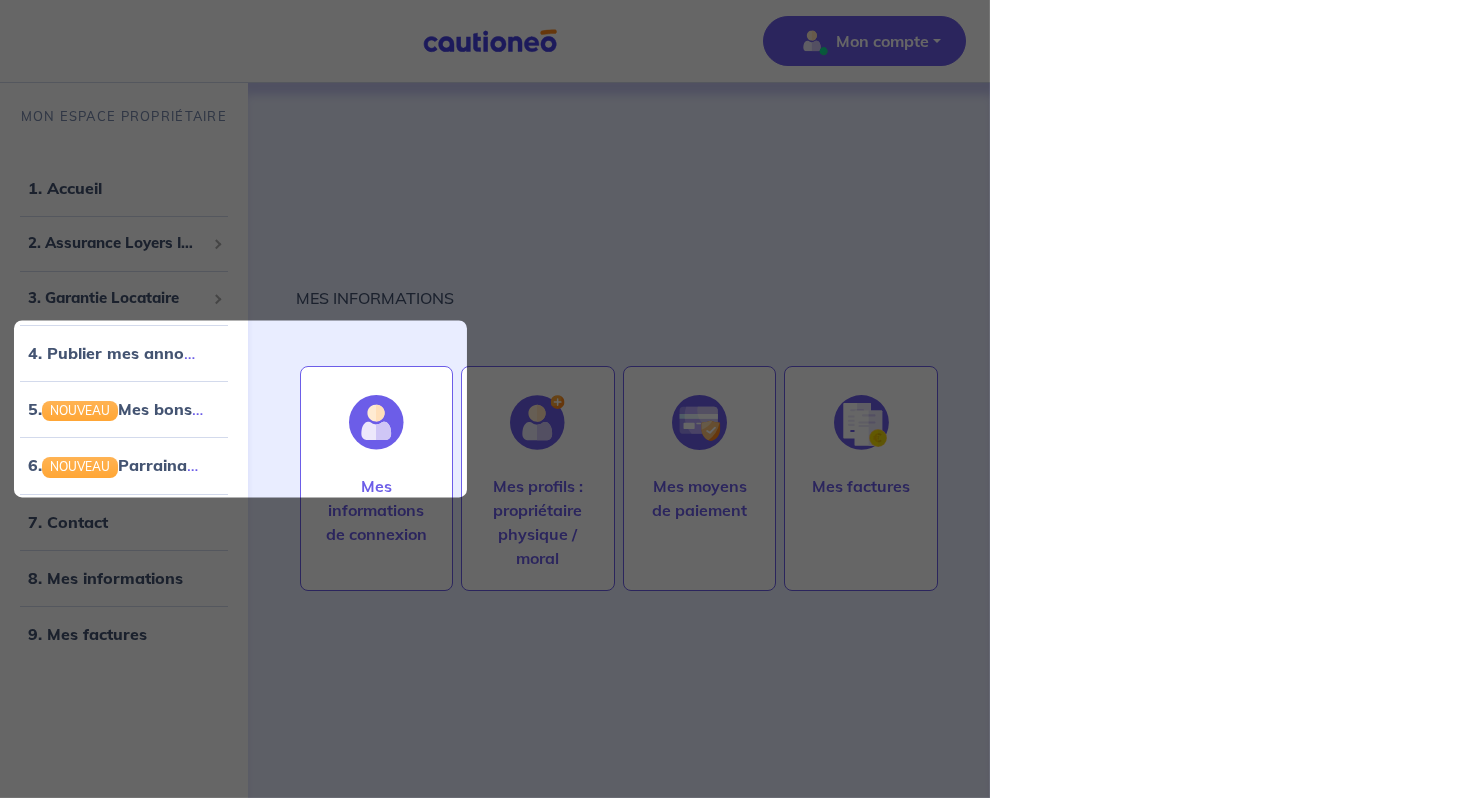 type on "Un locataire en CDD avec une promesse d'embauche est il recevable ?" 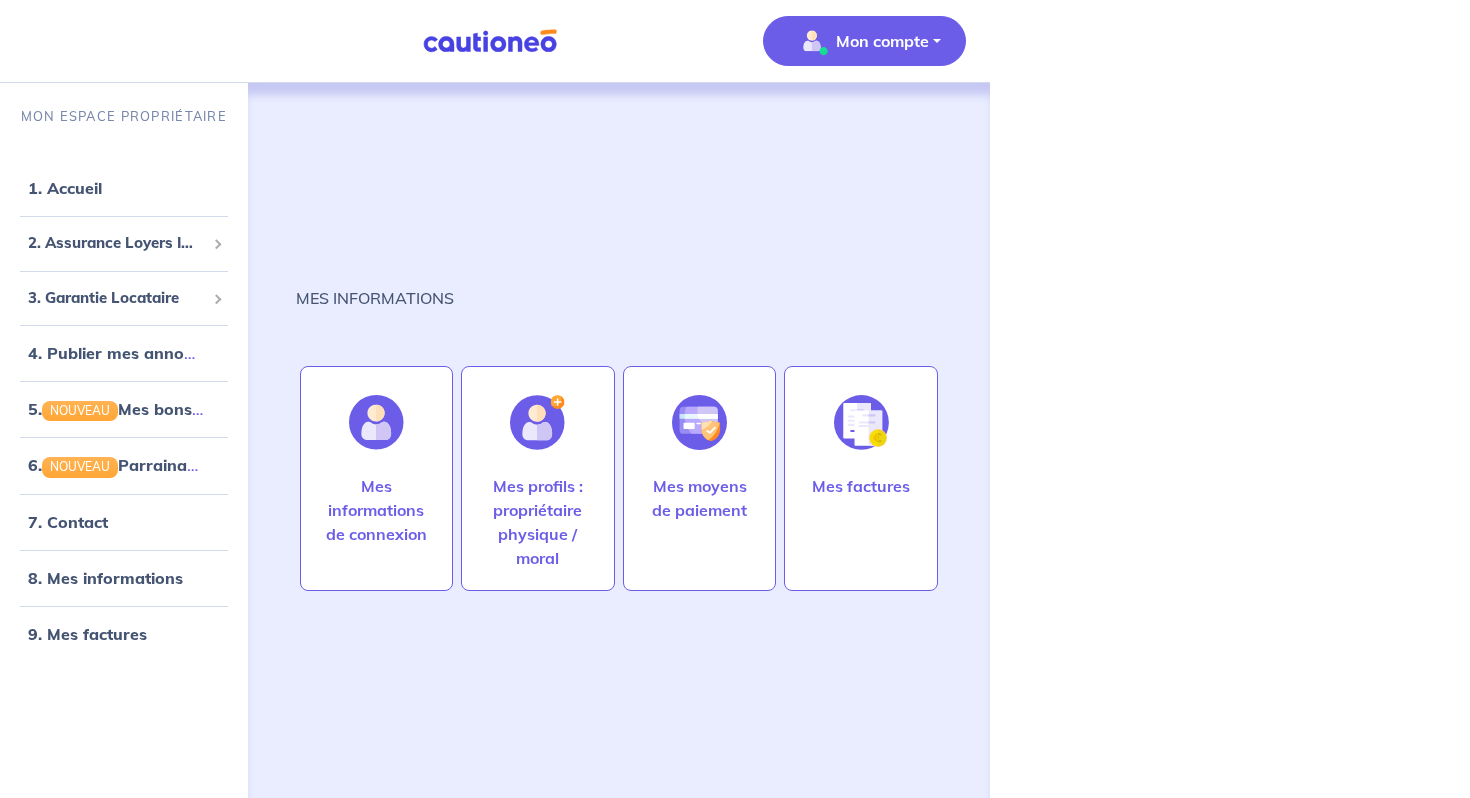 scroll, scrollTop: 16, scrollLeft: 0, axis: vertical 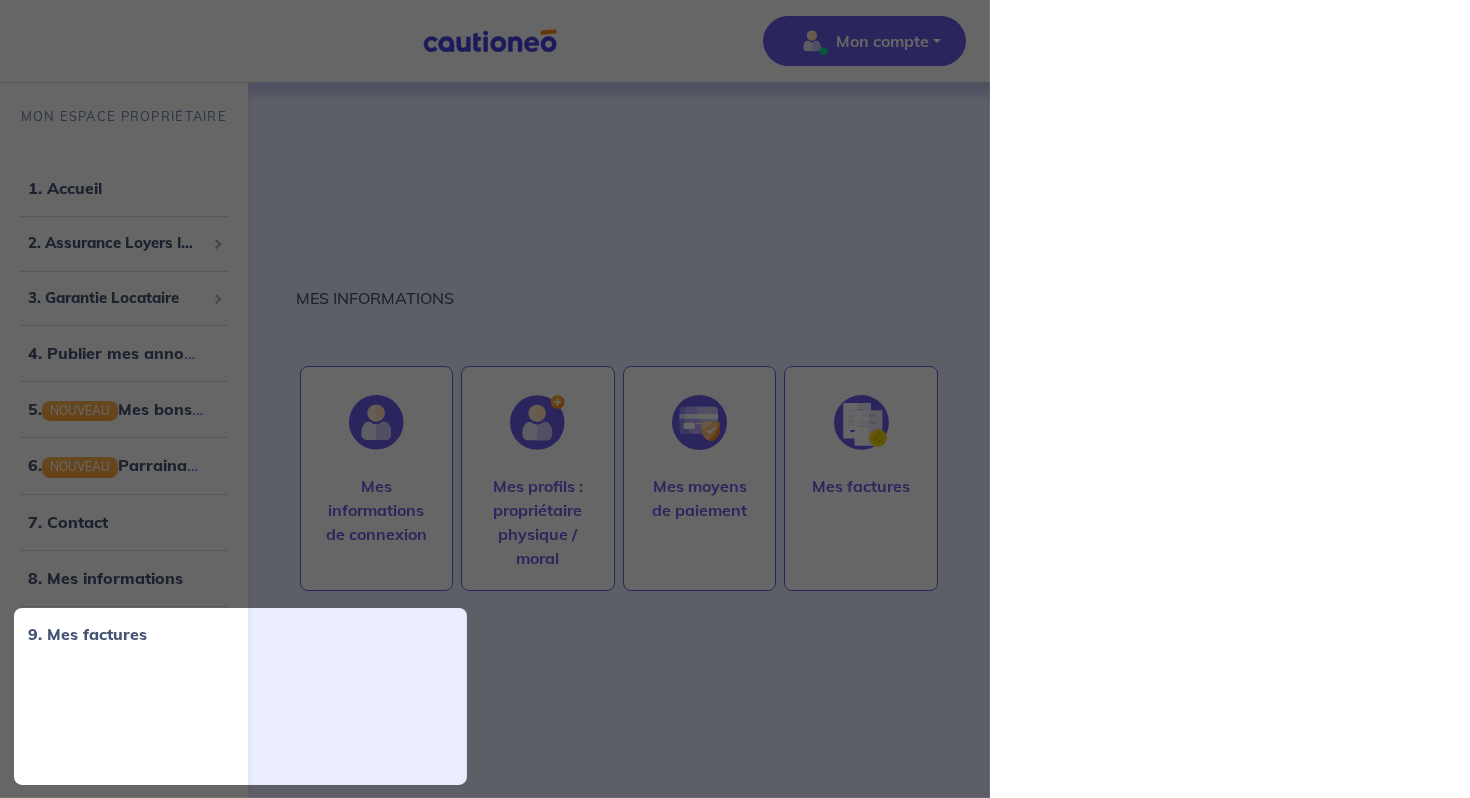 click on "Suivant" at bounding box center [44, 1532] 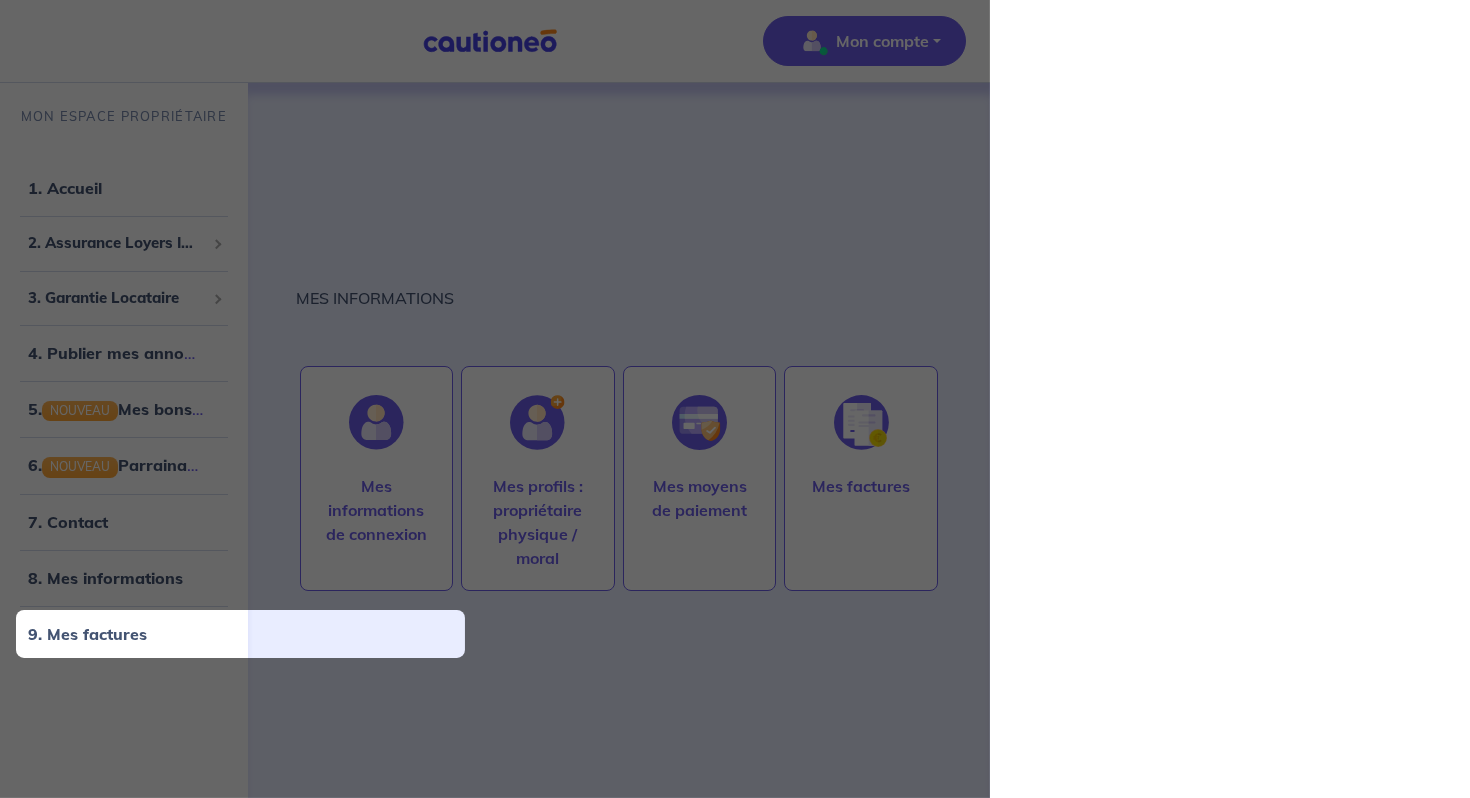 click 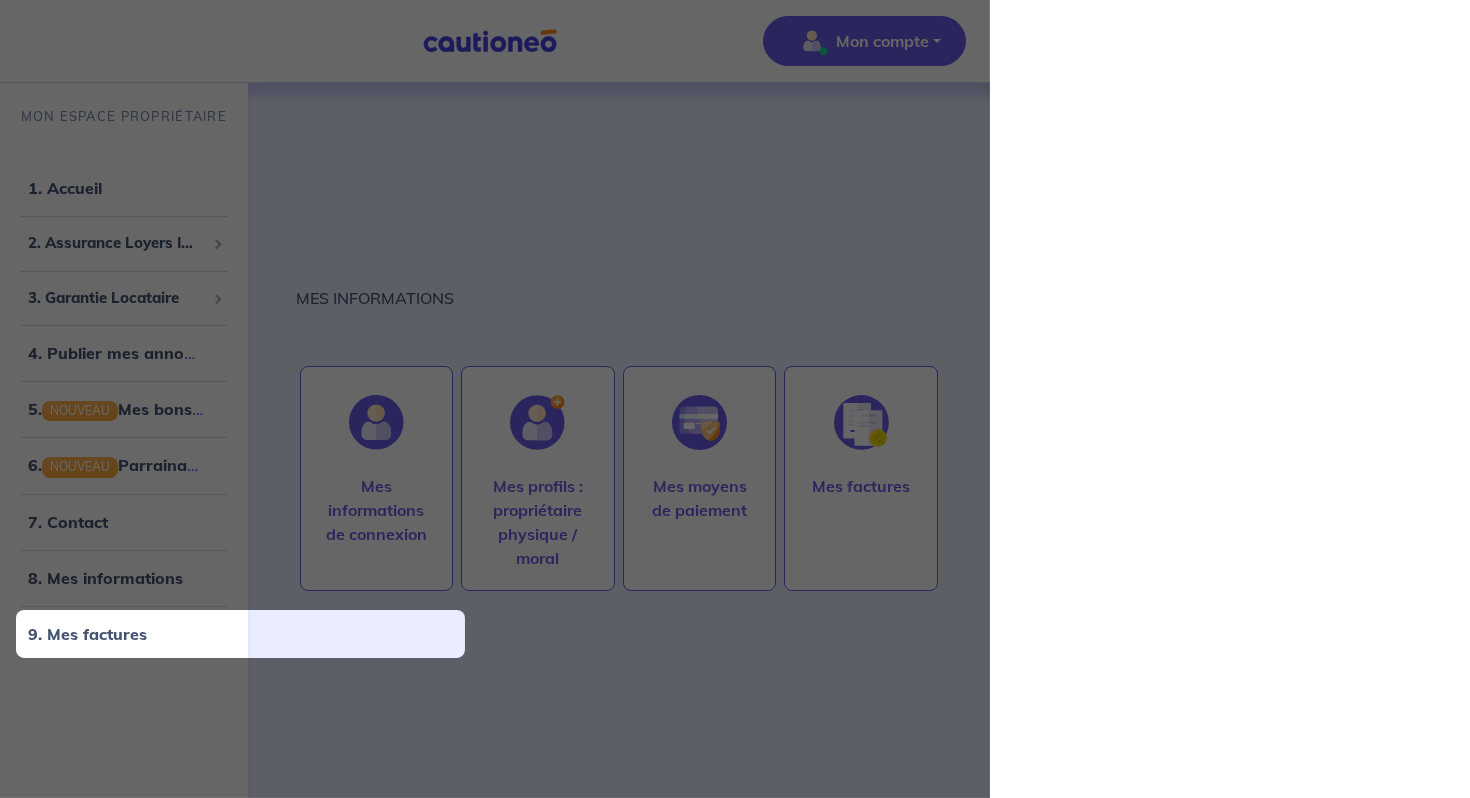 scroll, scrollTop: 3, scrollLeft: 0, axis: vertical 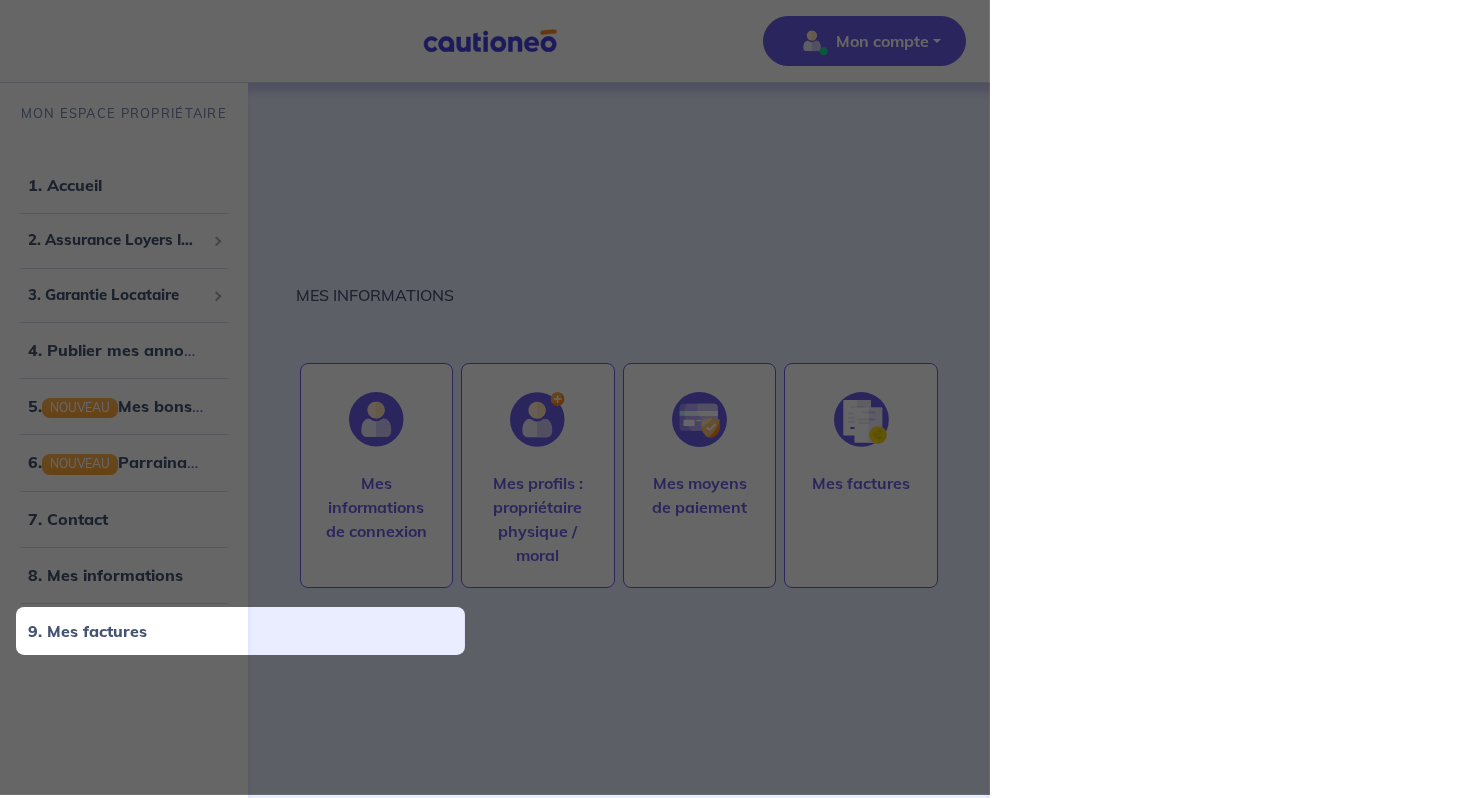 click on "Retour" at bounding box center [44, 1531] 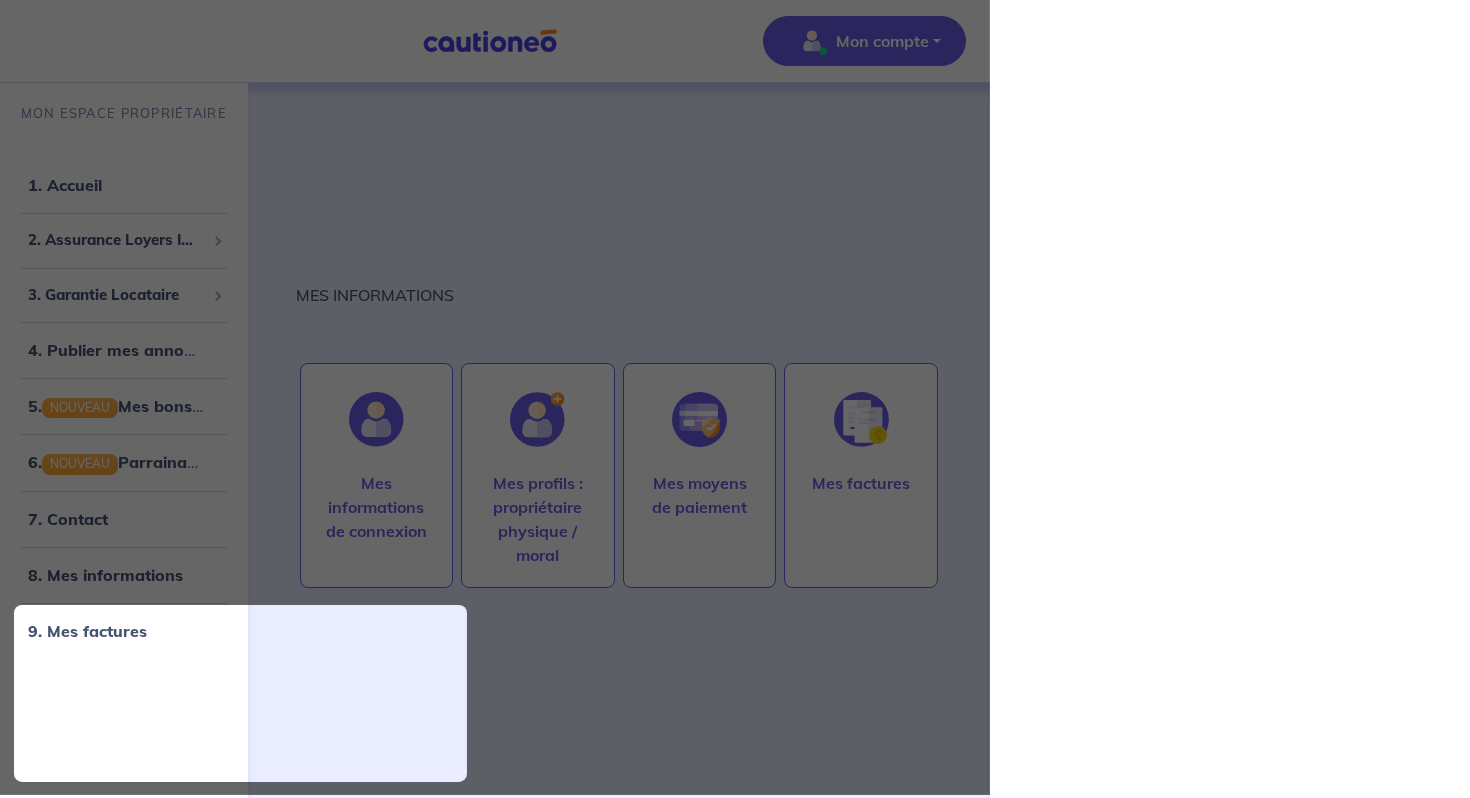 click on "Suivant" at bounding box center (44, 1529) 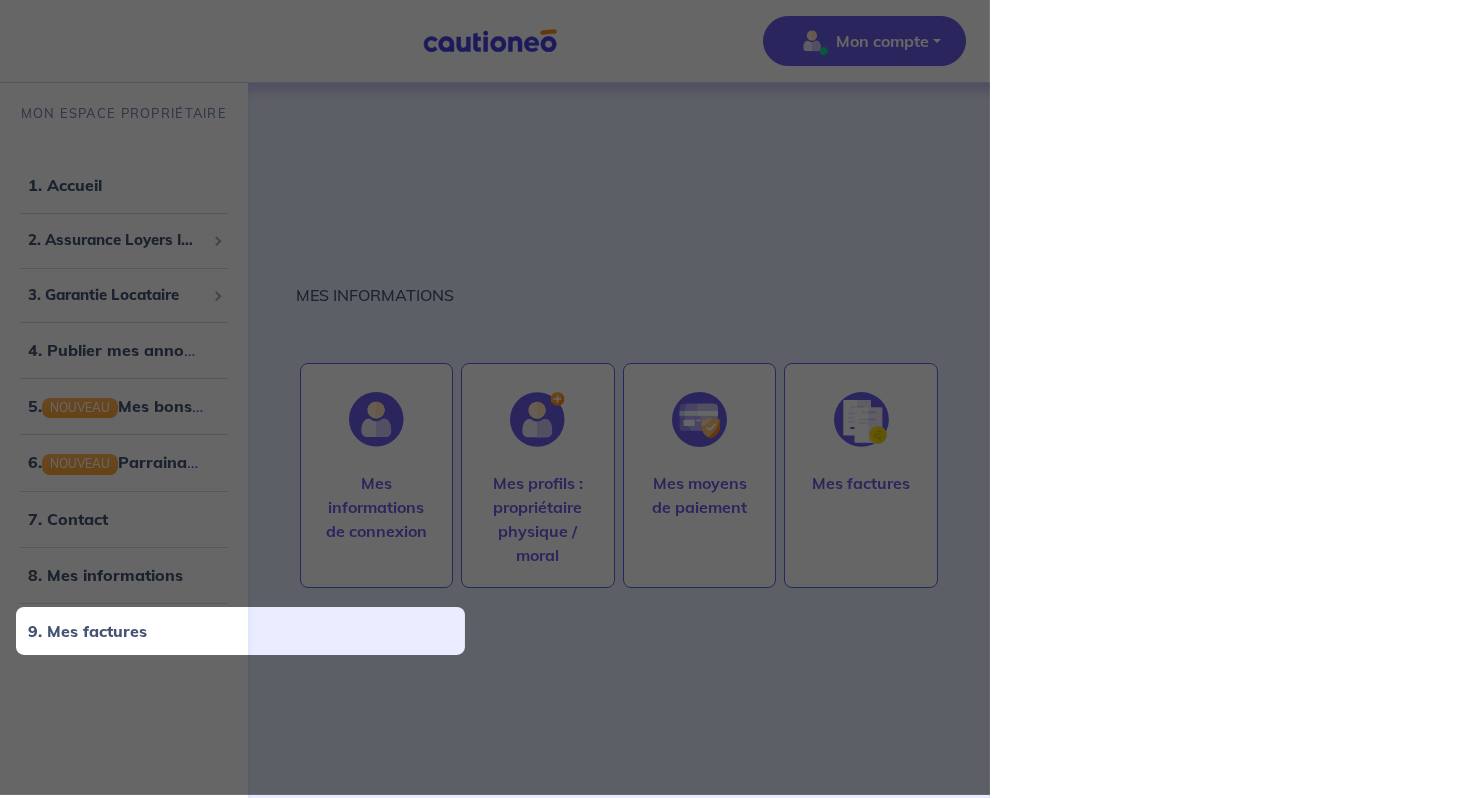 click on "Commencer maintenant" at bounding box center (151, 1531) 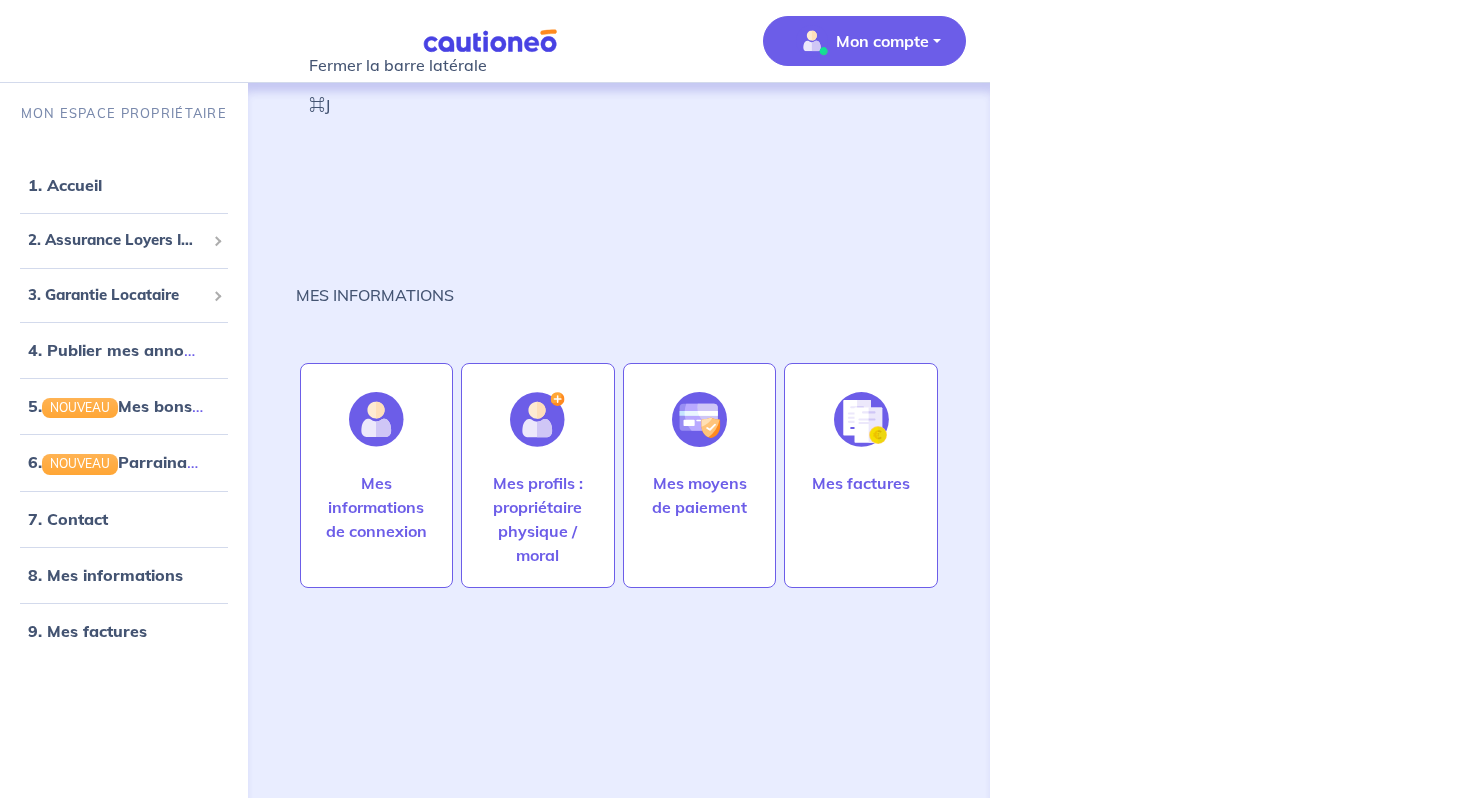 click at bounding box center [130, 897] 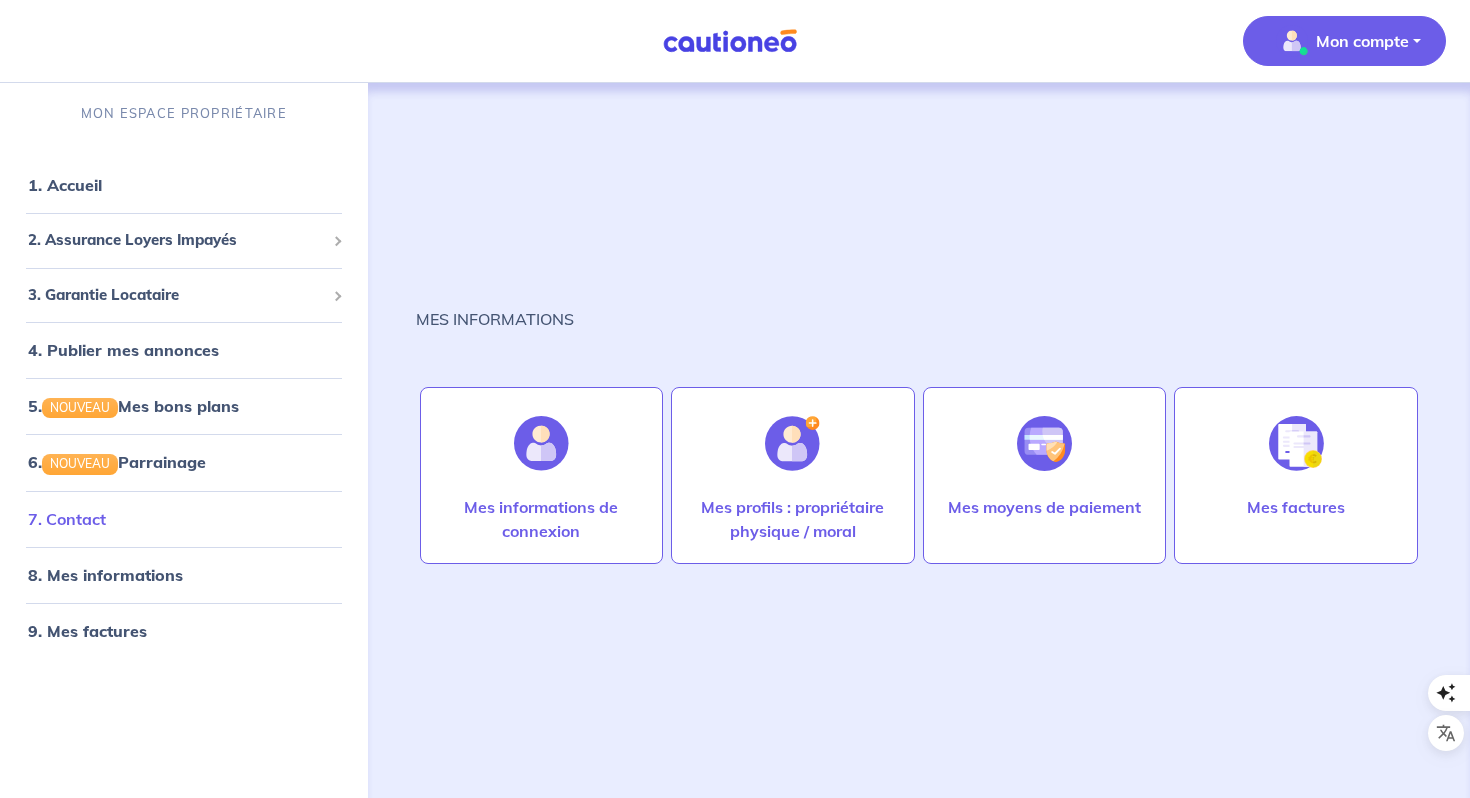 click on "7. Contact" at bounding box center (67, 519) 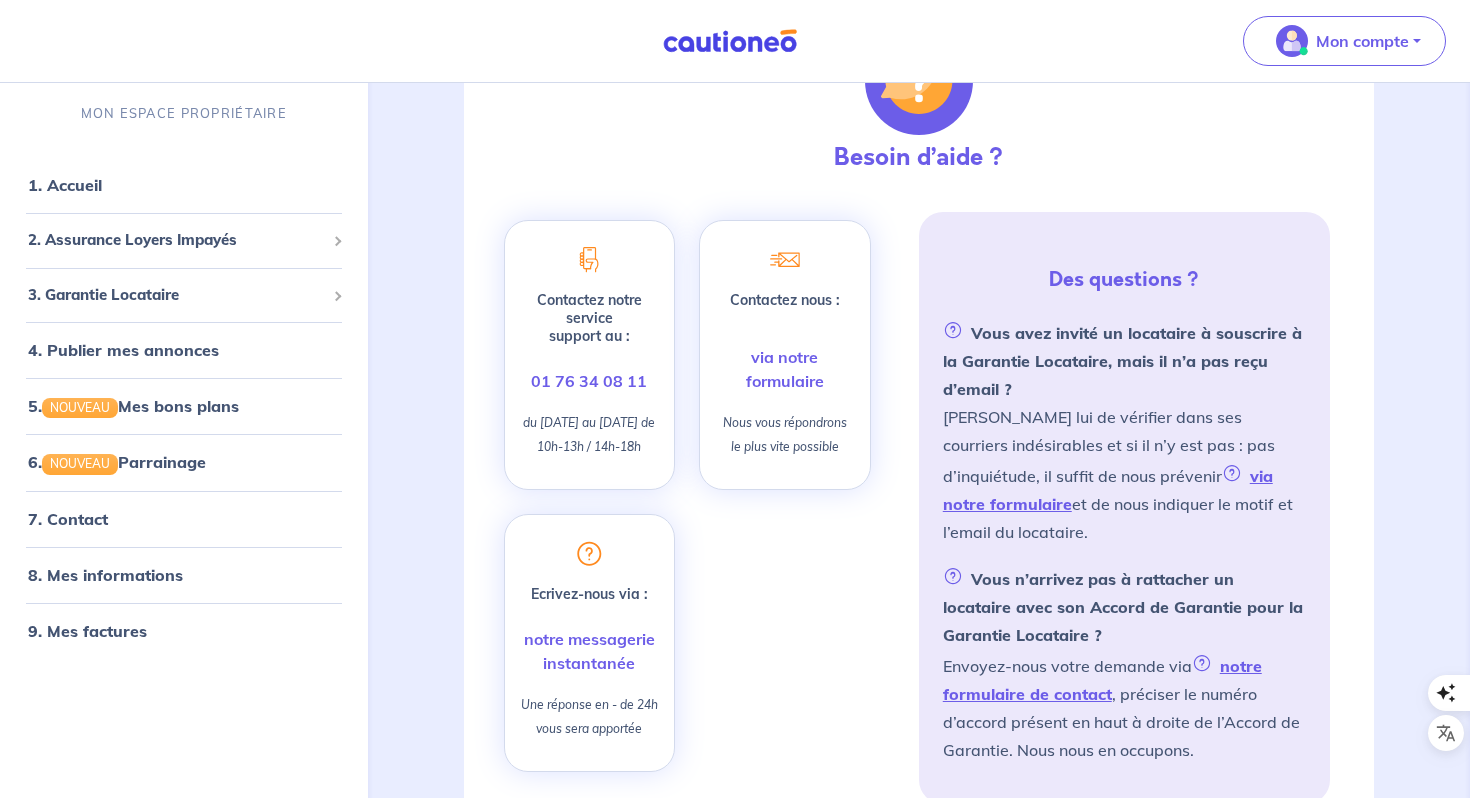 scroll, scrollTop: 256, scrollLeft: 0, axis: vertical 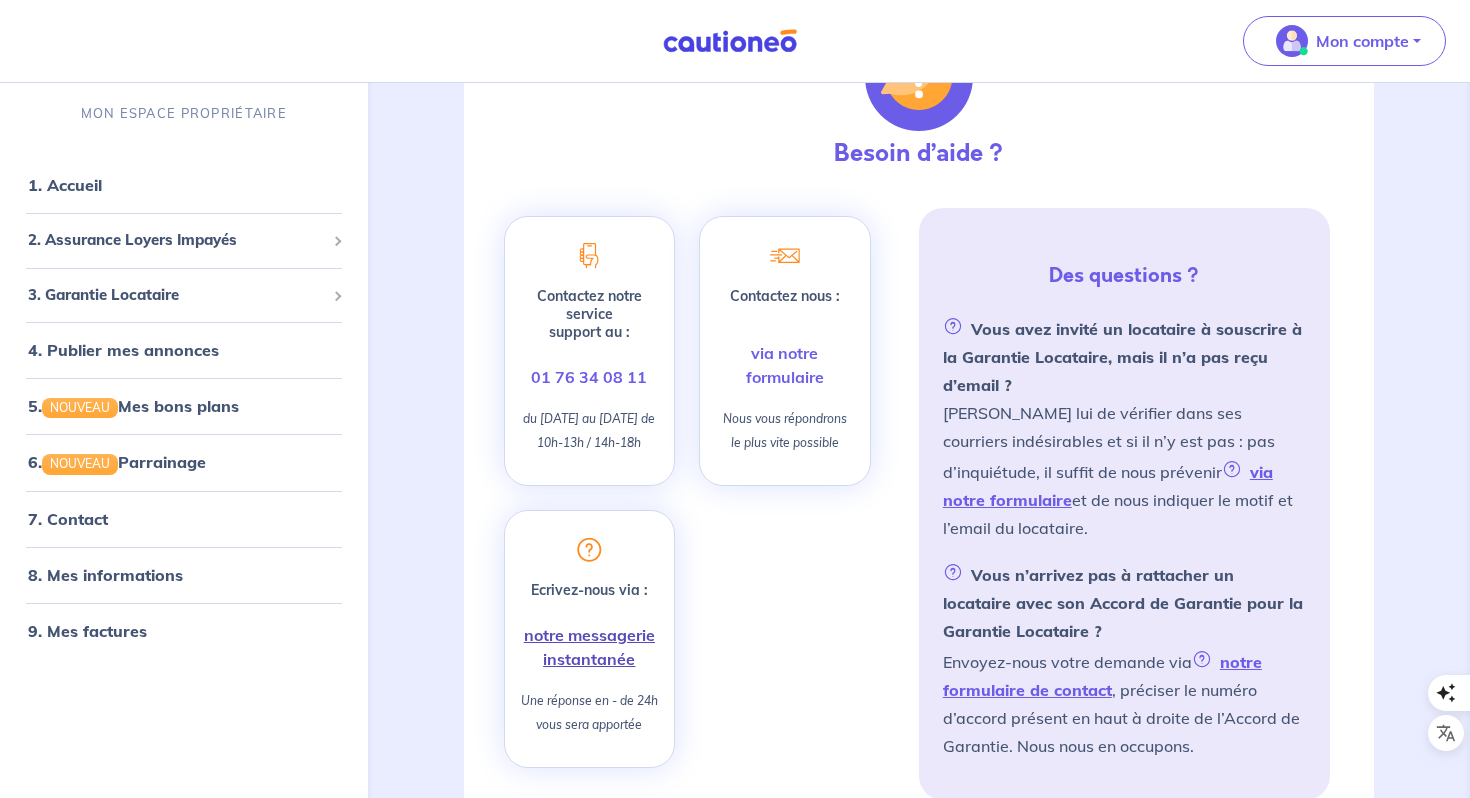 click on "notre messagerie instantanée" at bounding box center (589, 647) 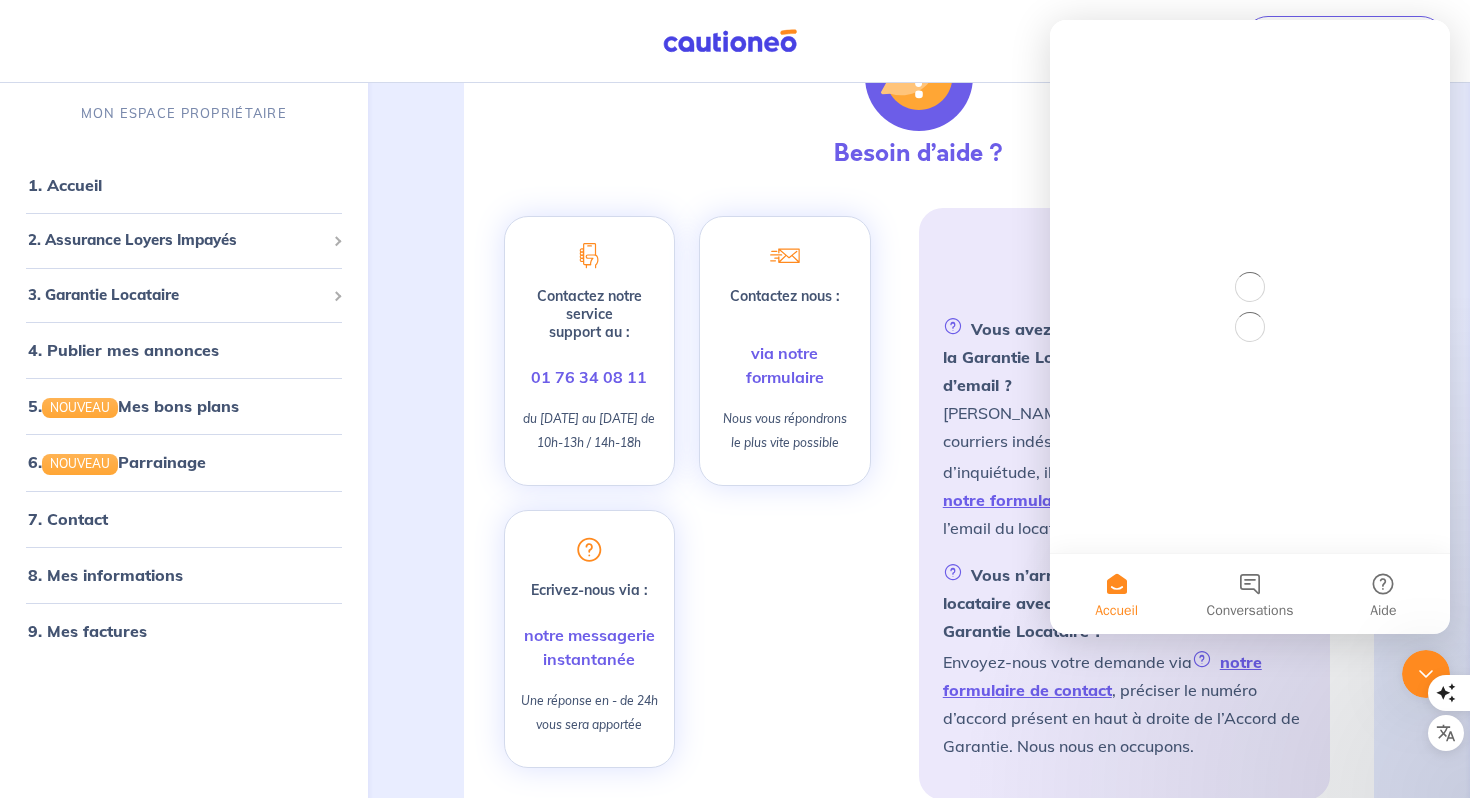 scroll, scrollTop: 0, scrollLeft: 0, axis: both 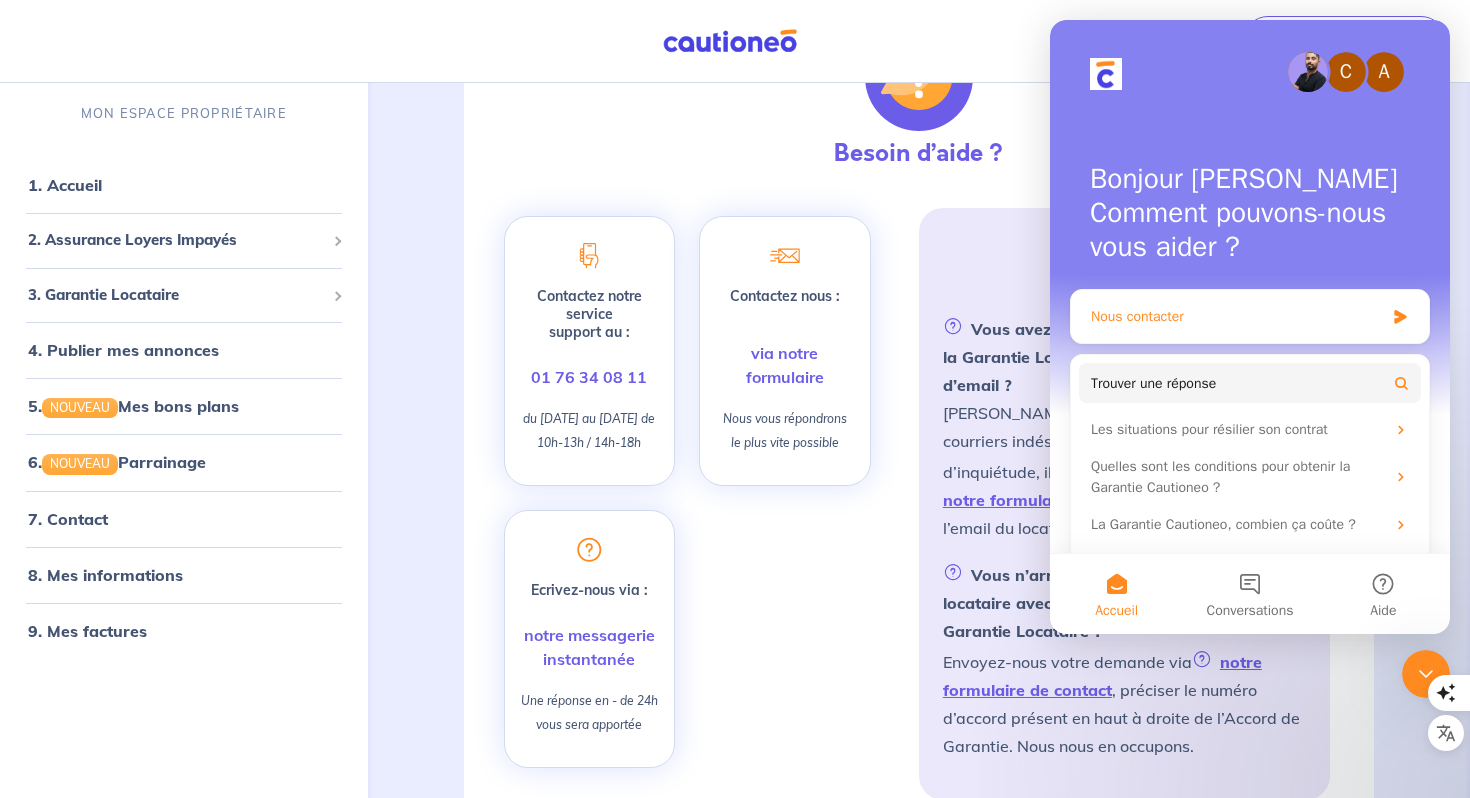 click on "Nous contacter" at bounding box center (1237, 316) 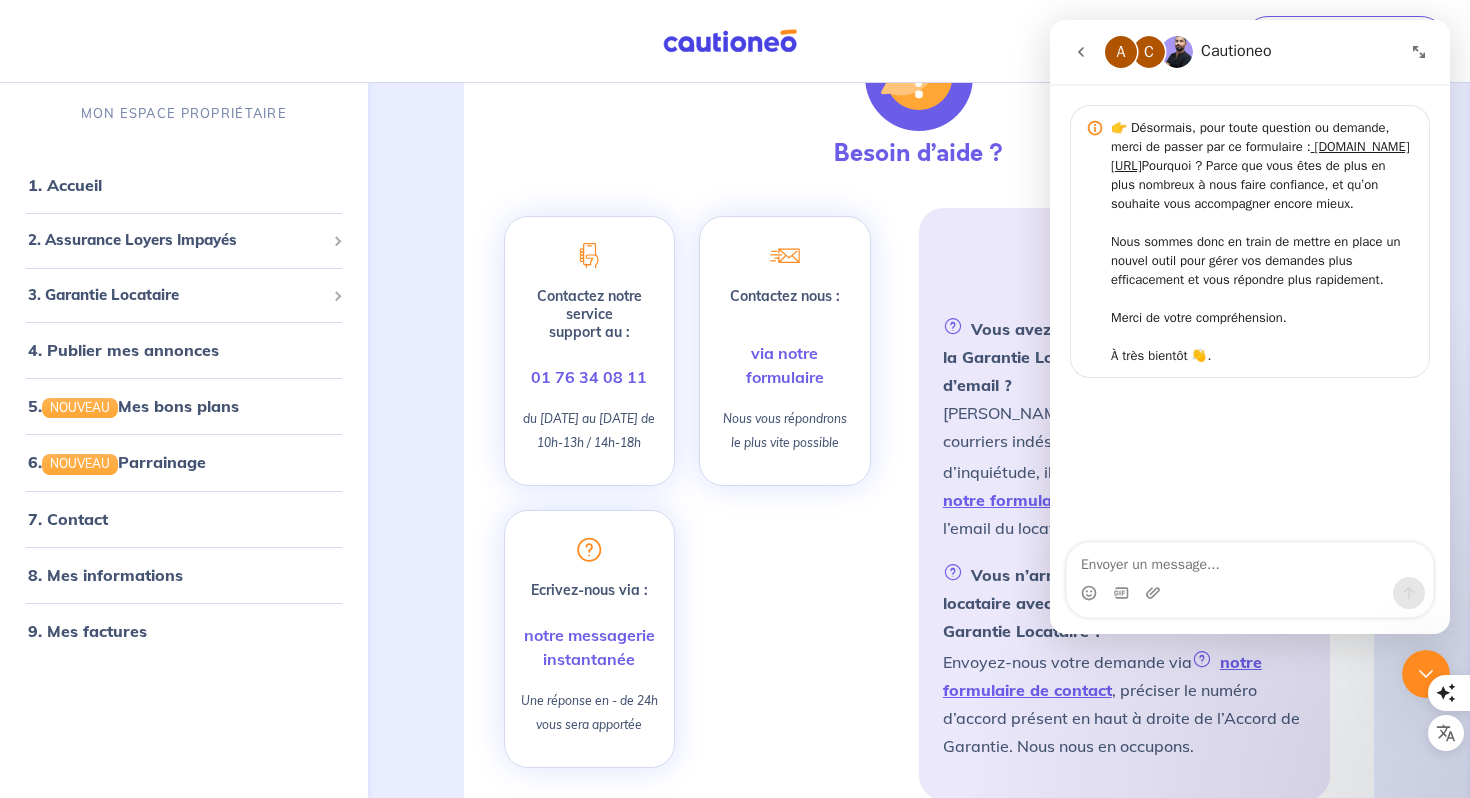 click 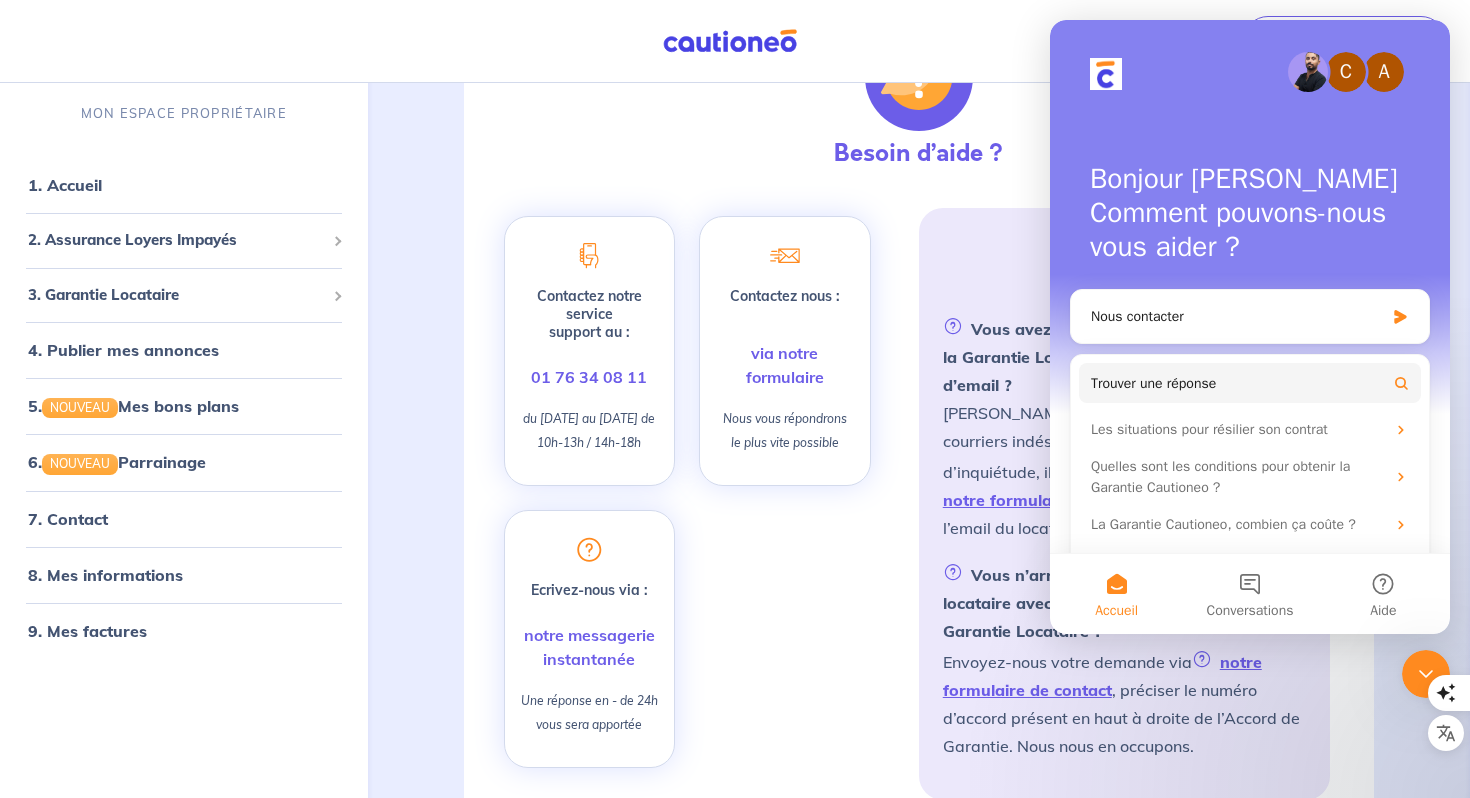 click on "AIDE - contact Besoin d’aide ? Contactez notre service
support au : 01 76 34 08 11
du lundi au vendredi de
10h-13h / 14h-18h Contactez nous : via notre formulaire
Nous vous répondrons
le plus vite possible Ecrivez-nous via : notre messagerie instantanée
Une réponse en - de 24h
vous sera apportée Des questions ? Vous avez invité un locataire à souscrire à la Garantie Locataire, mais il n’a pas reçu d’email ?
Demandez lui de vérifier dans ses courriers indésirables et si il n’y est pas : pas d’inquiétude, il suffit de nous prévenir  via notre formulaire  et de nous indiquer le motif et l’email du locataire.
Vous n’arrivez pas à rattacher un locataire avec son Accord de Garantie pour la Garantie Locataire ?
Envoyez-nous votre demande via  notre formulaire de contact , préciser le numéro d’accord présent en haut à droite de l’Accord de Garantie. Nous nous en occupons." at bounding box center [919, 397] 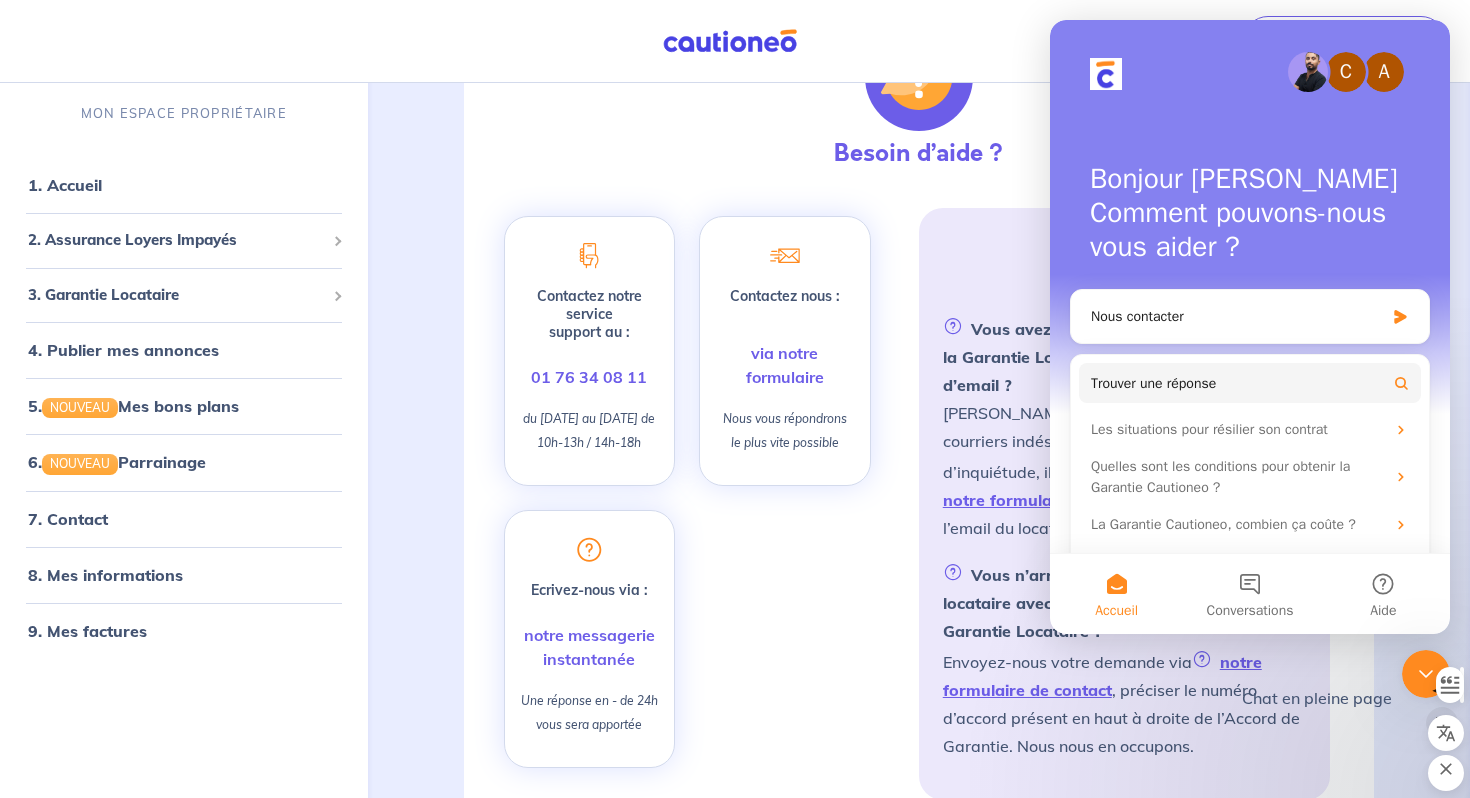 click 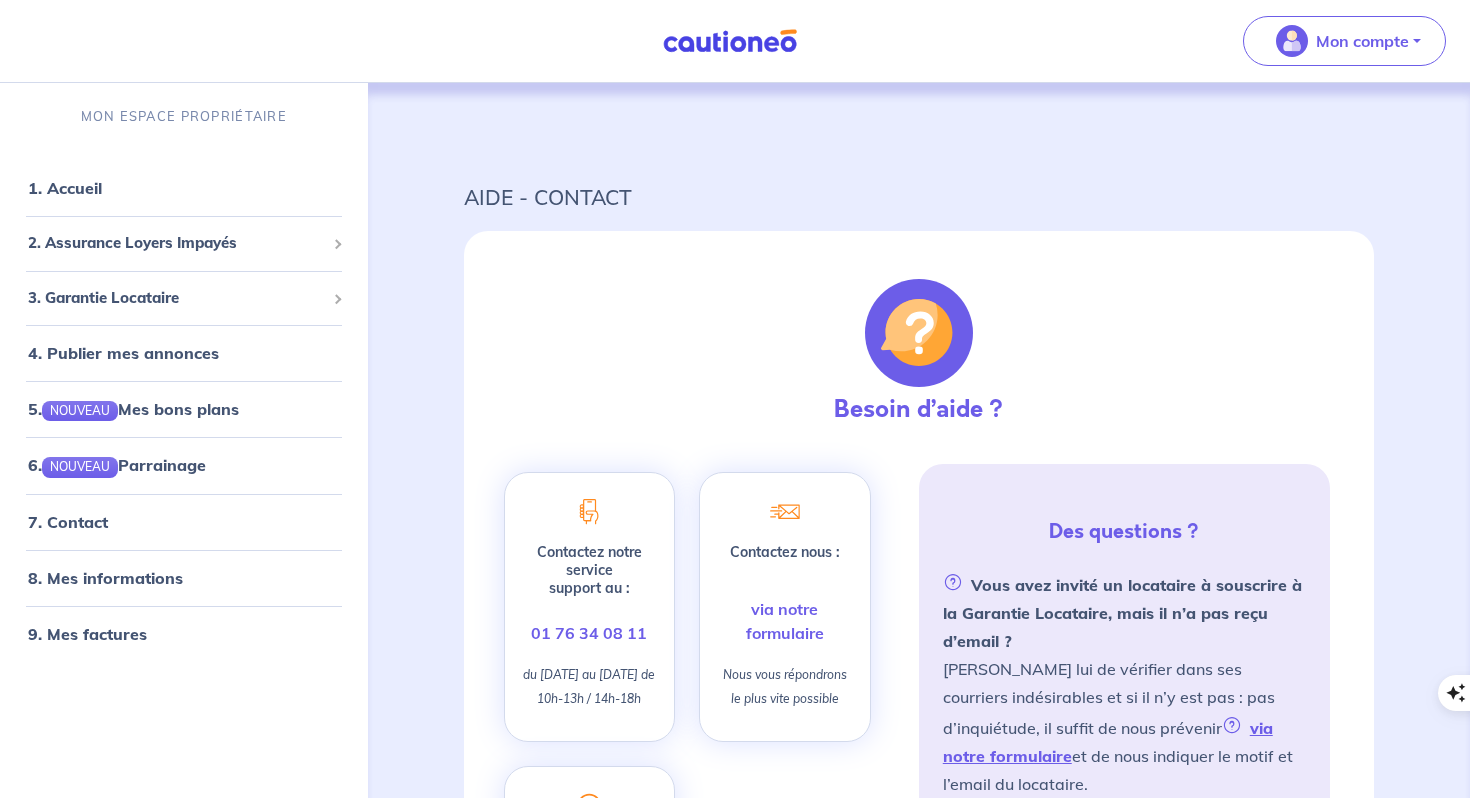 scroll, scrollTop: 0, scrollLeft: 0, axis: both 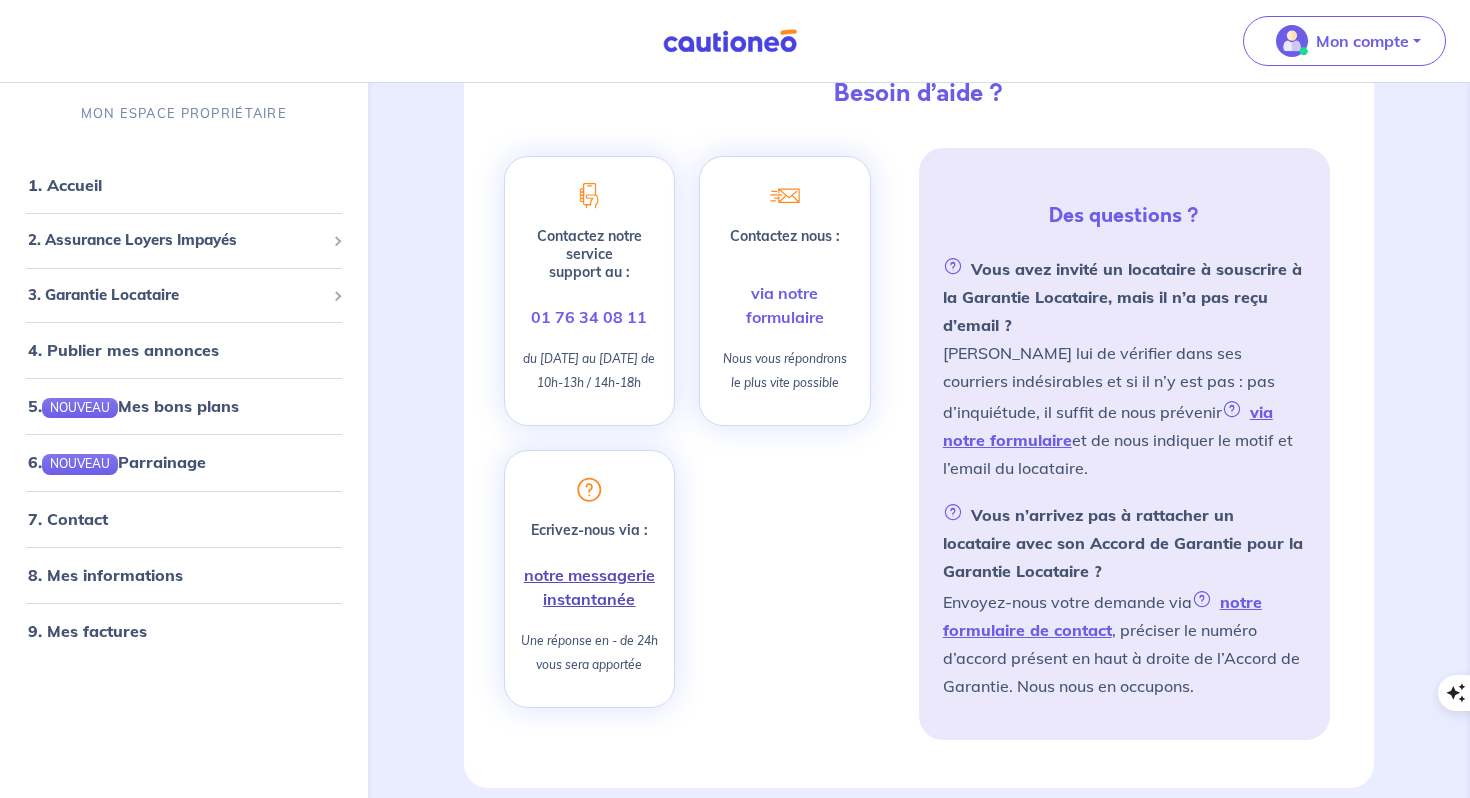 click on "notre messagerie instantanée" at bounding box center (589, 587) 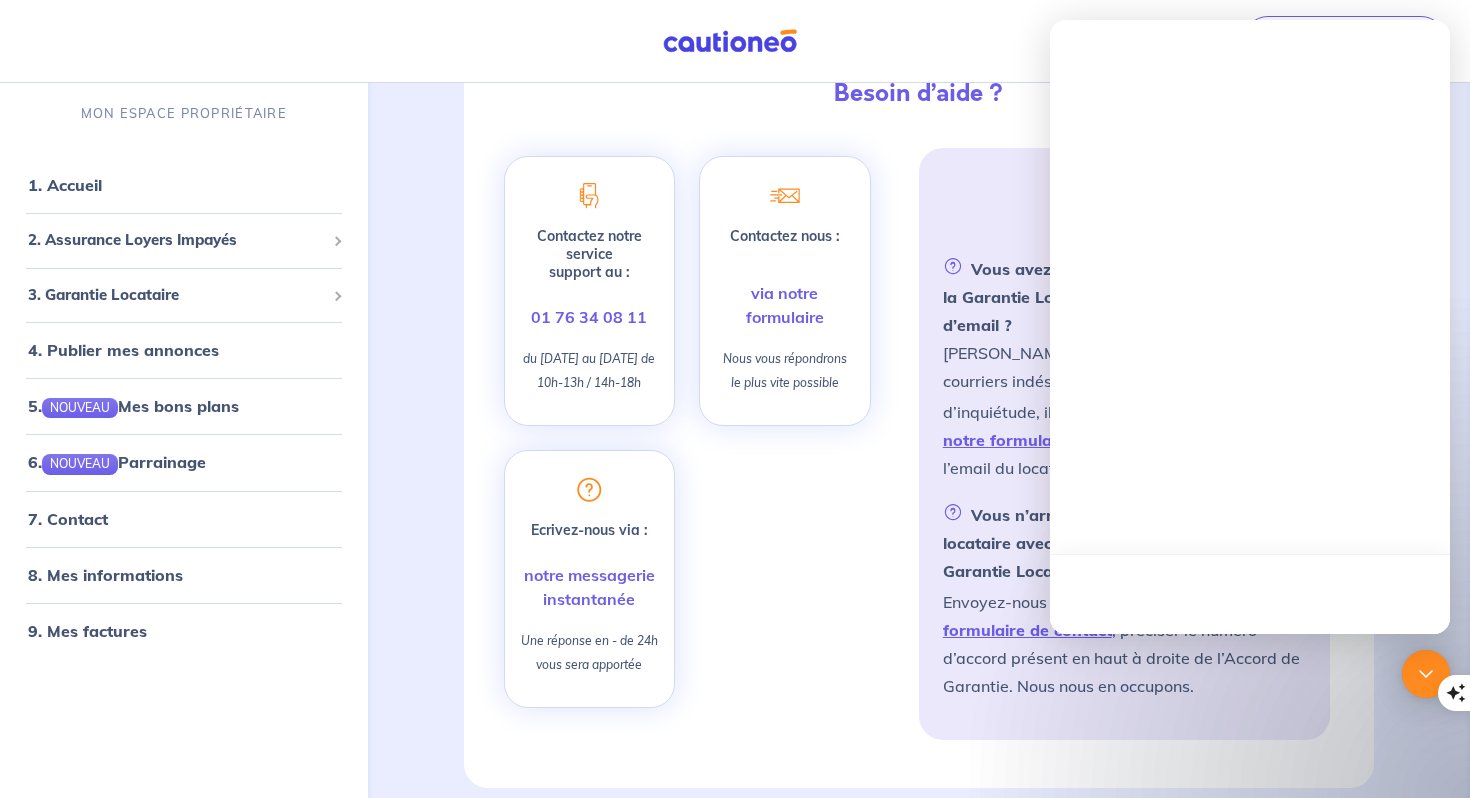 scroll, scrollTop: 0, scrollLeft: 0, axis: both 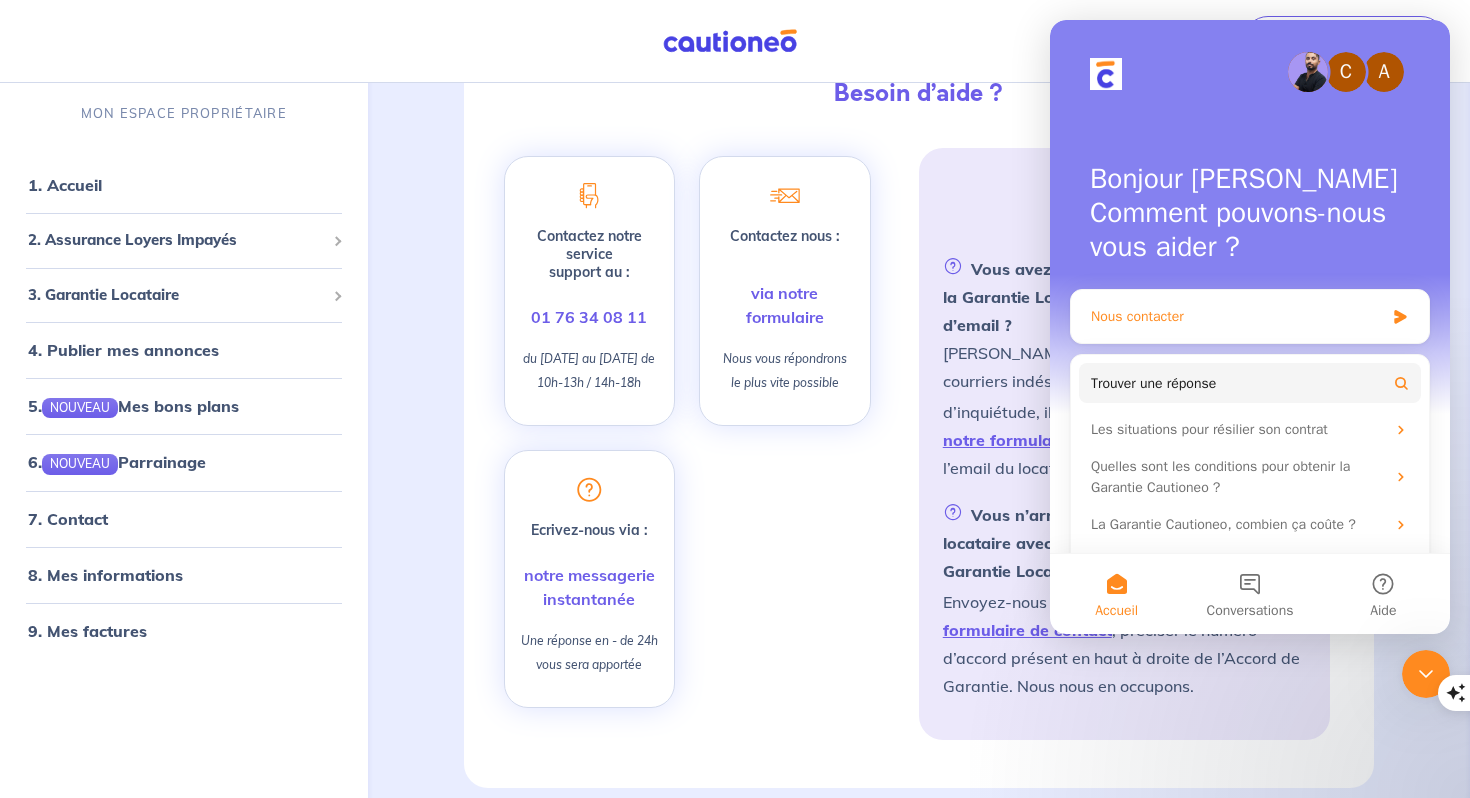 click on "Nous contacter" at bounding box center [1237, 316] 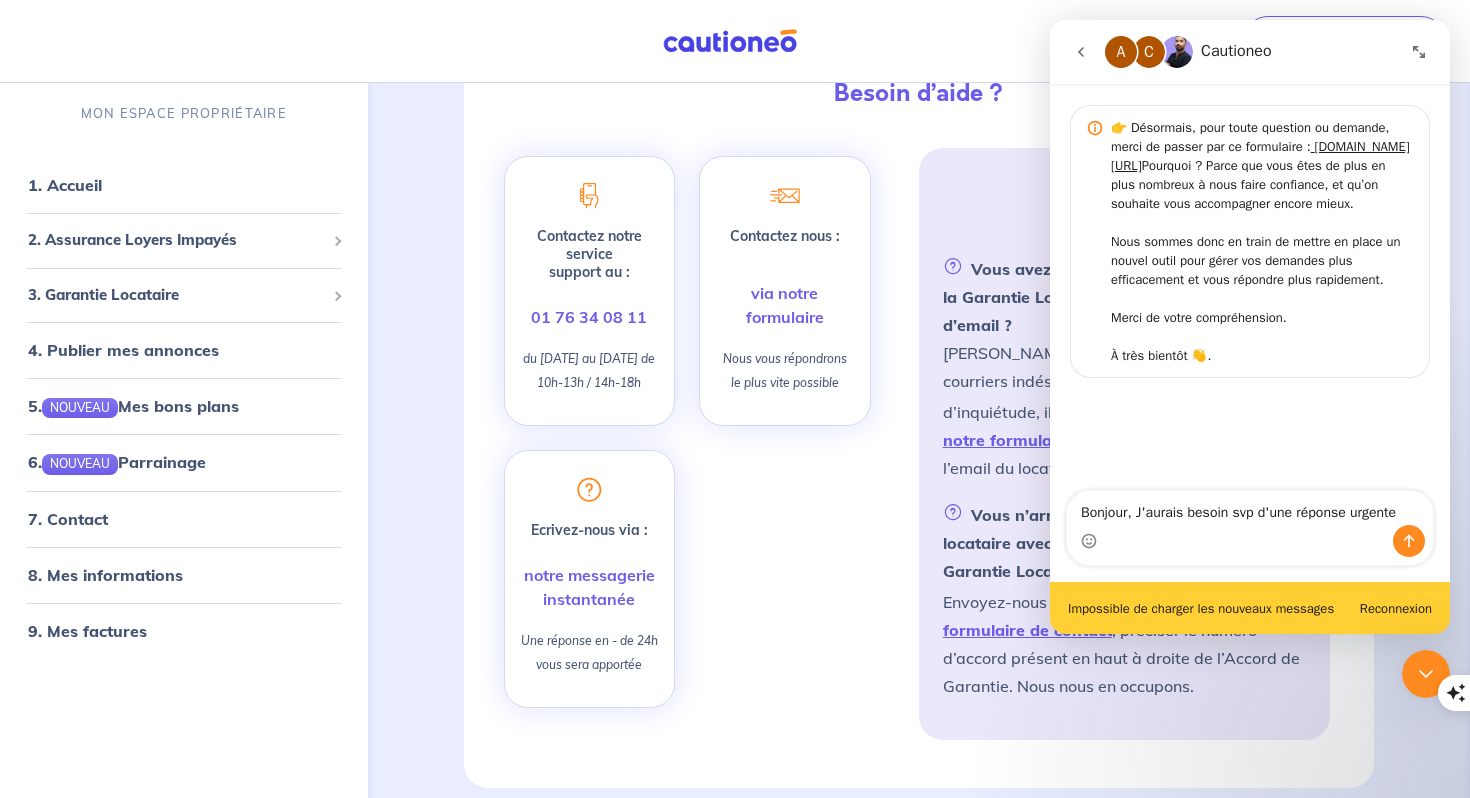 drag, startPoint x: 1140, startPoint y: 512, endPoint x: 1469, endPoint y: 525, distance: 329.25674 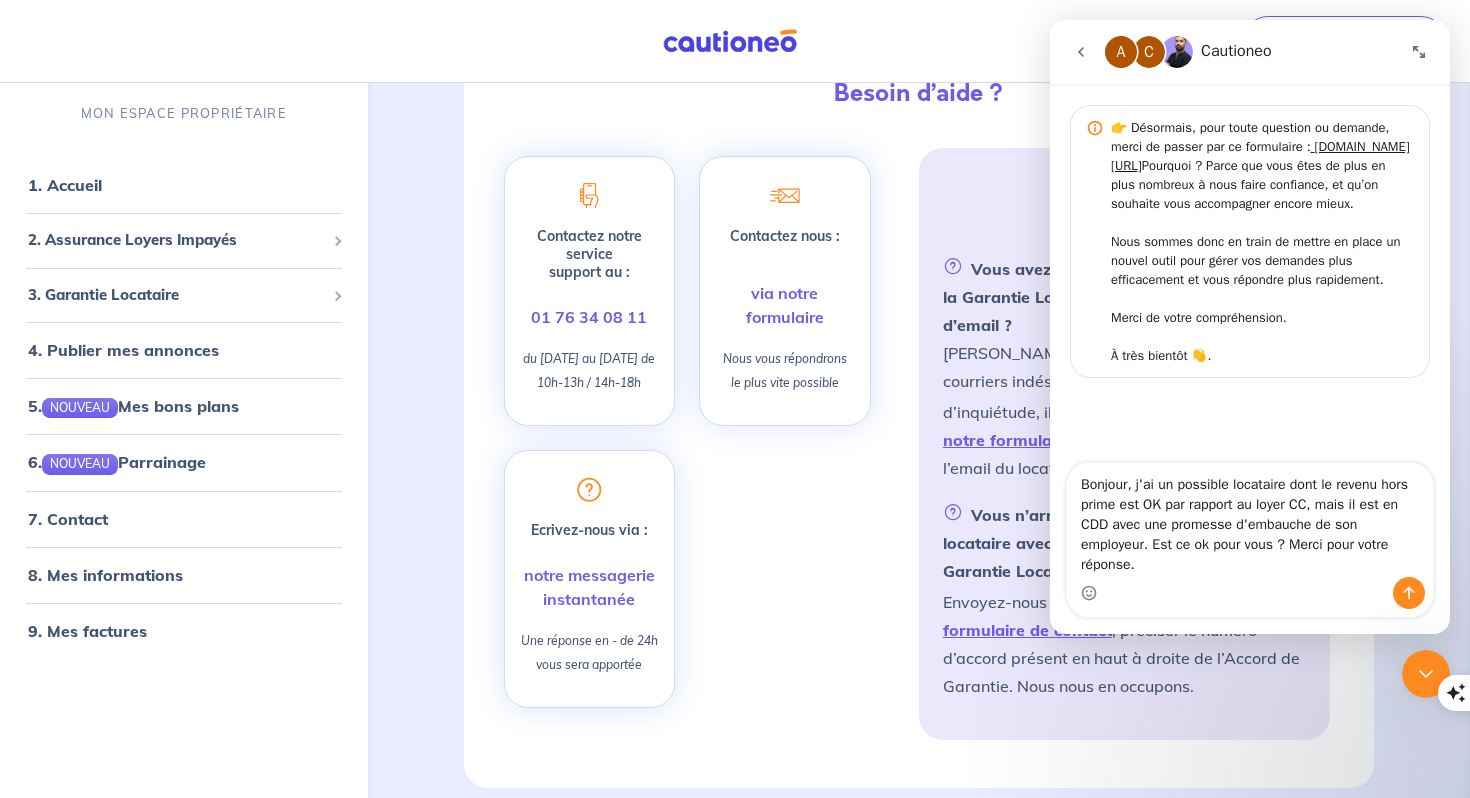 type on "Bonjour, j'ai un possible locataire dont le revenu hors prime est OK par rapport au loyer CC, mais il est en CDD avec une promesse d'embauche de son employeur. Est ce ok pour vous ? Merci pour votre réponse." 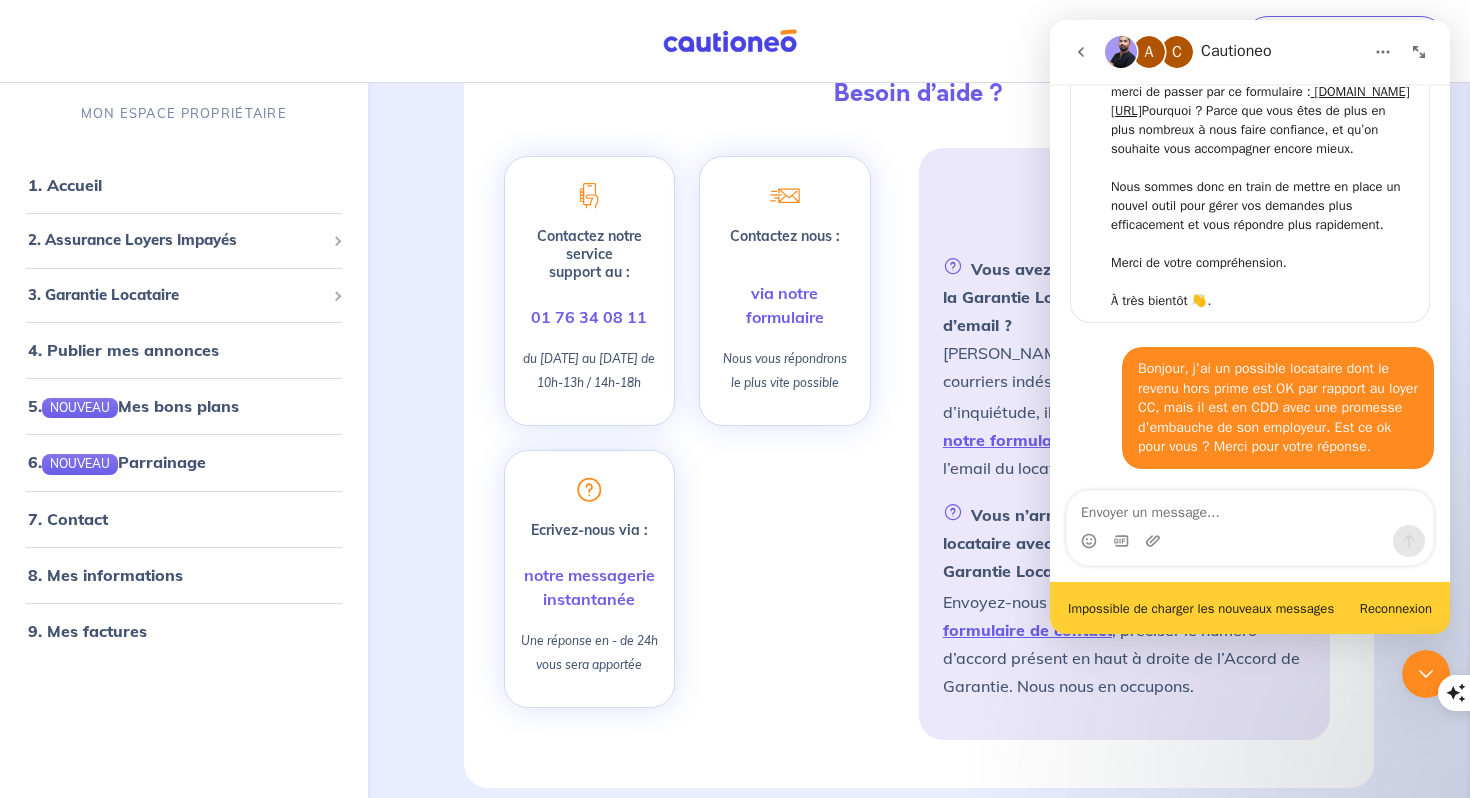 scroll, scrollTop: 112, scrollLeft: 0, axis: vertical 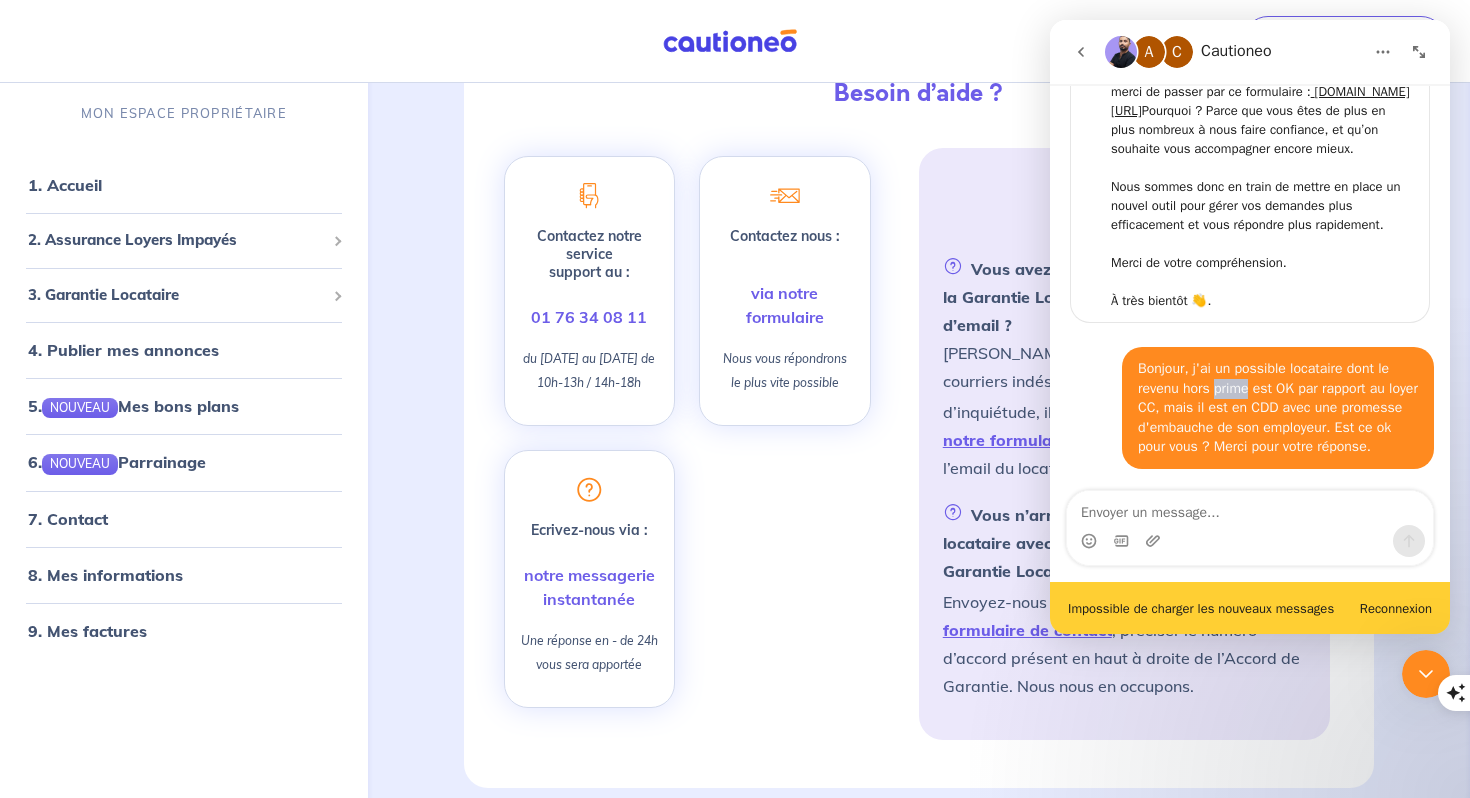 click on "Bonjour, j'ai un possible locataire dont le revenu hors prime est OK par rapport au loyer CC, mais il est en CDD avec une promesse d'embauche de son employeur. Est ce ok pour vous ? Merci pour votre réponse." at bounding box center (1278, 408) 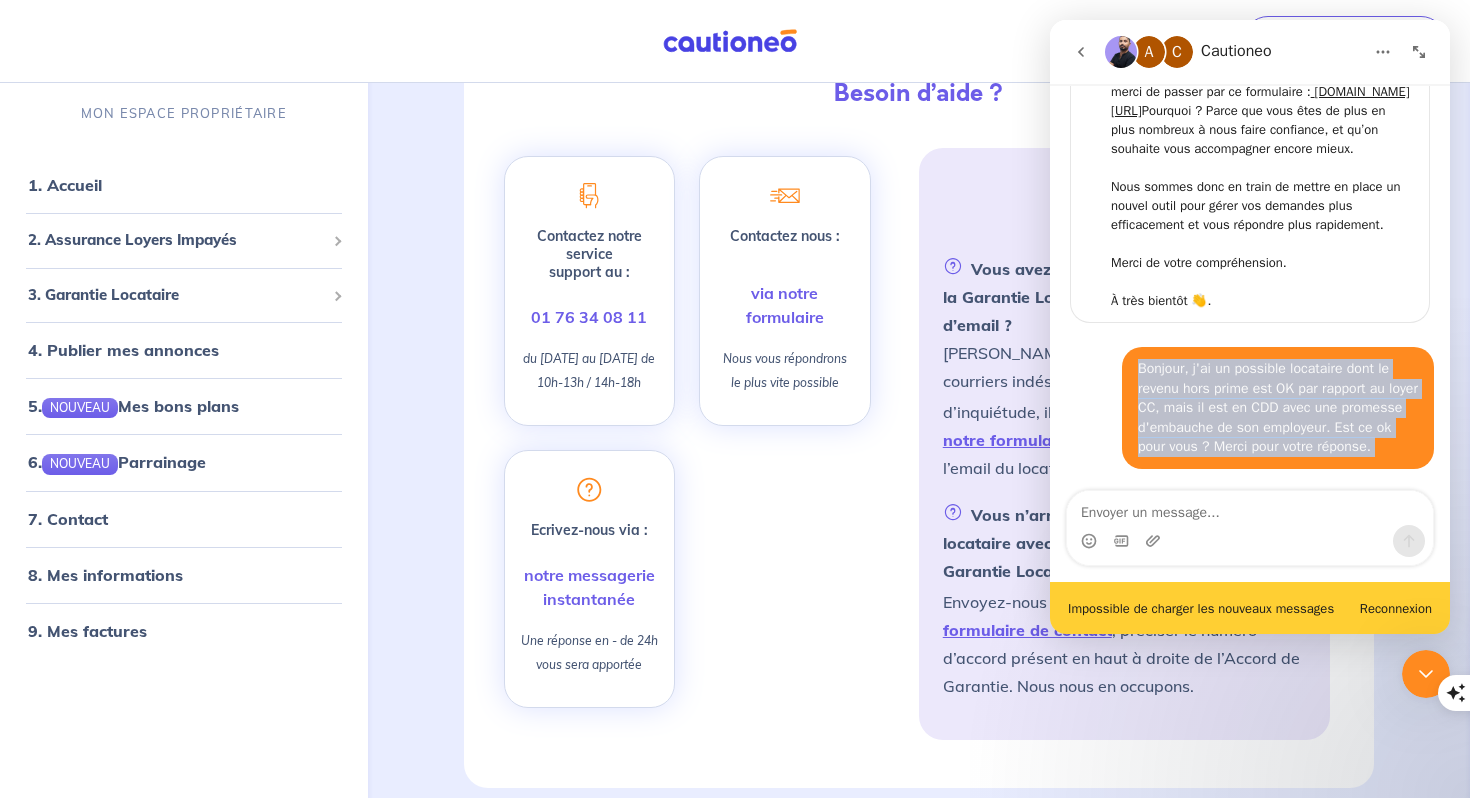 copy on "Bonjour, j'ai un possible locataire dont le revenu hors prime est OK par rapport au loyer CC, mais il est en CDD avec une promesse d'embauche de son employeur. Est ce ok pour vous ? Merci pour votre réponse." 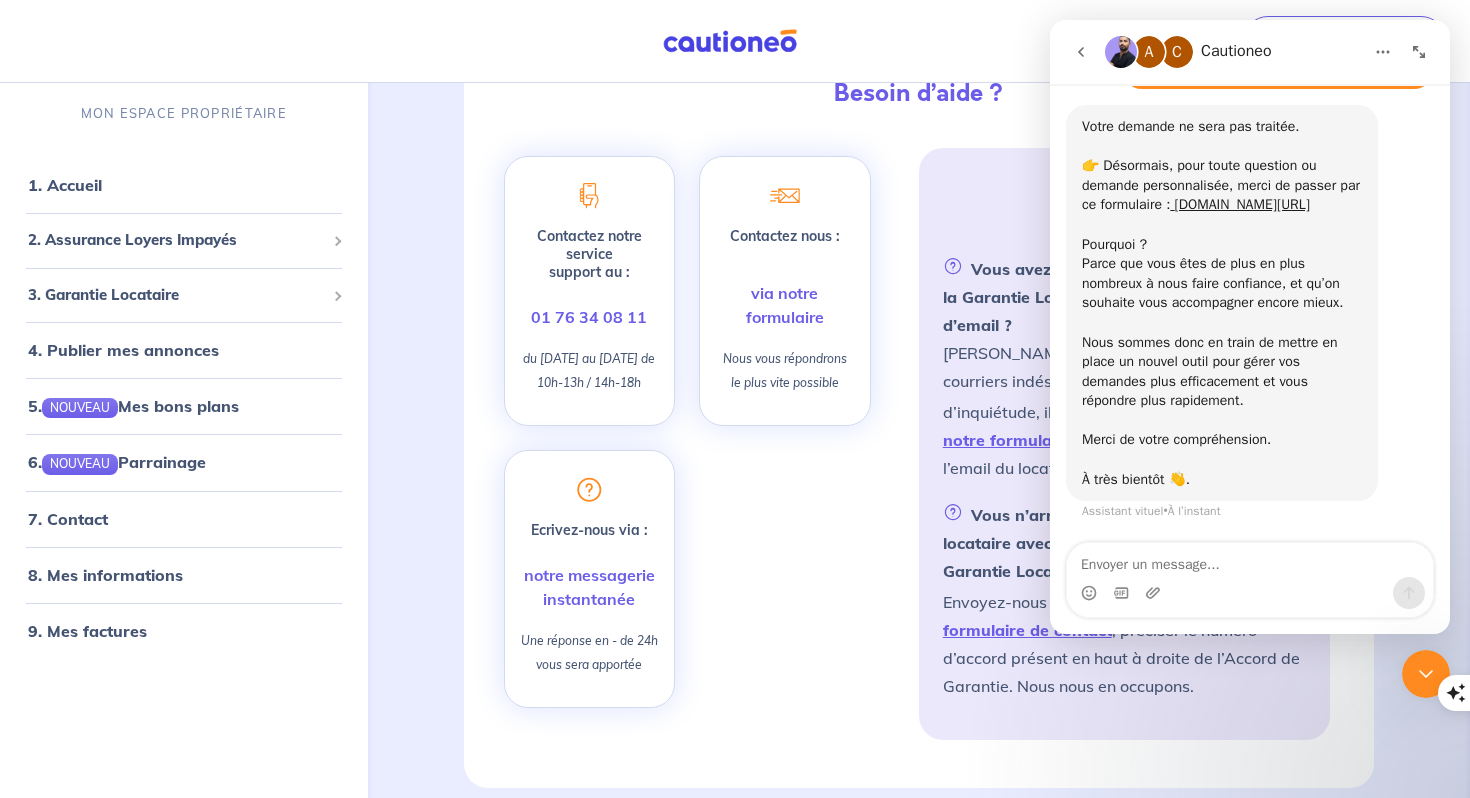 scroll, scrollTop: 512, scrollLeft: 0, axis: vertical 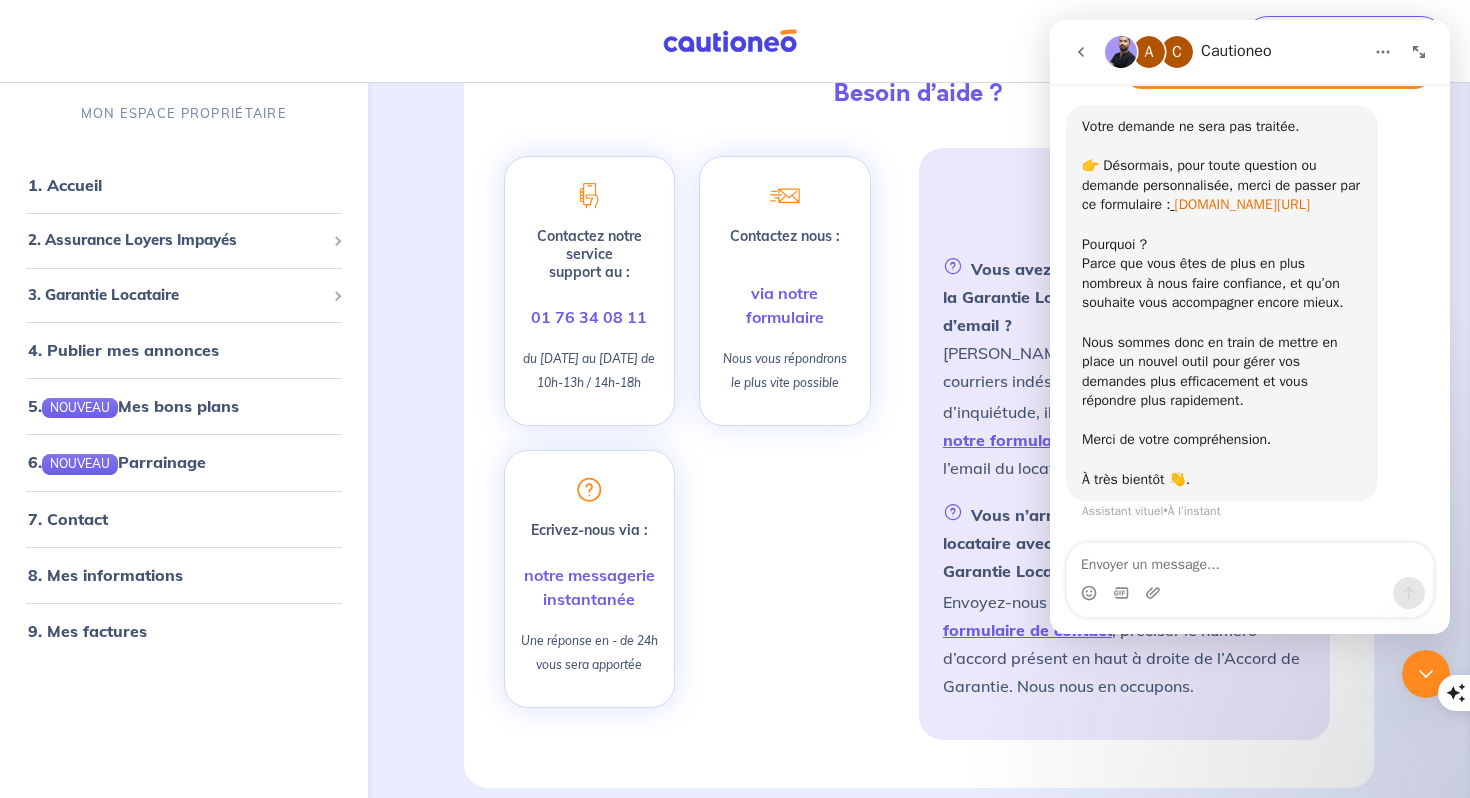 click on "[DOMAIN_NAME][URL]" at bounding box center [1242, 204] 